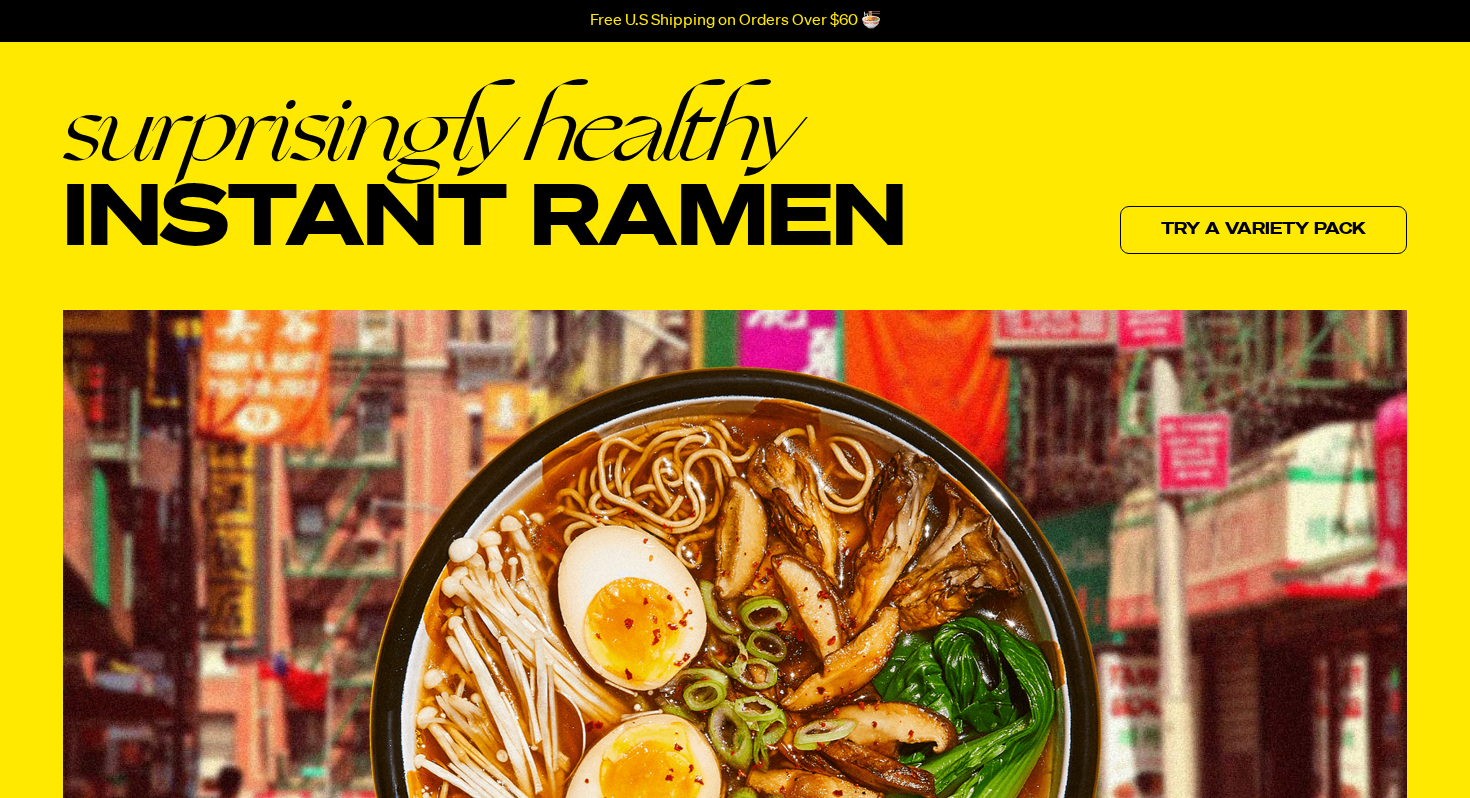 scroll, scrollTop: 0, scrollLeft: 0, axis: both 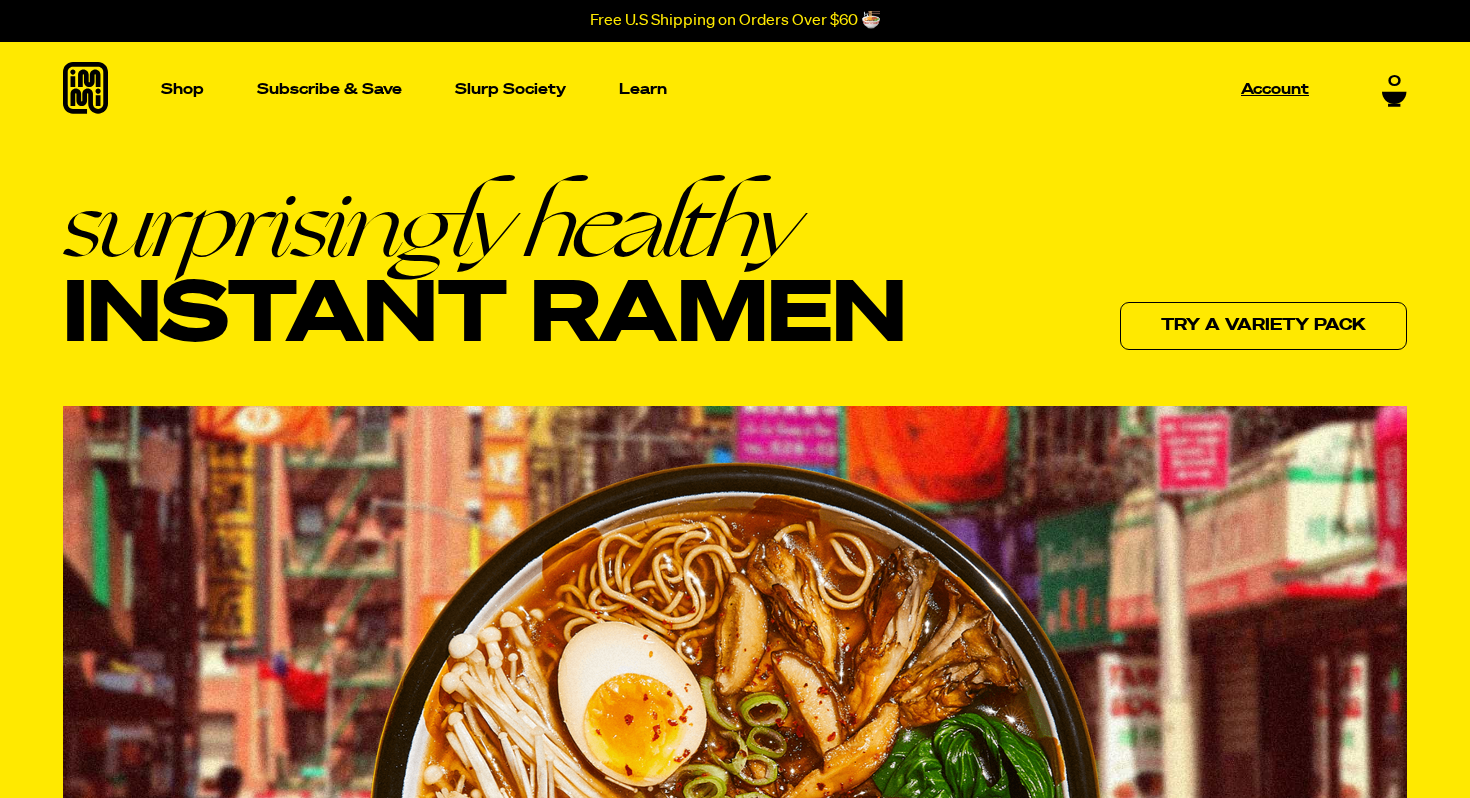 click on "Account" at bounding box center (1275, 89) 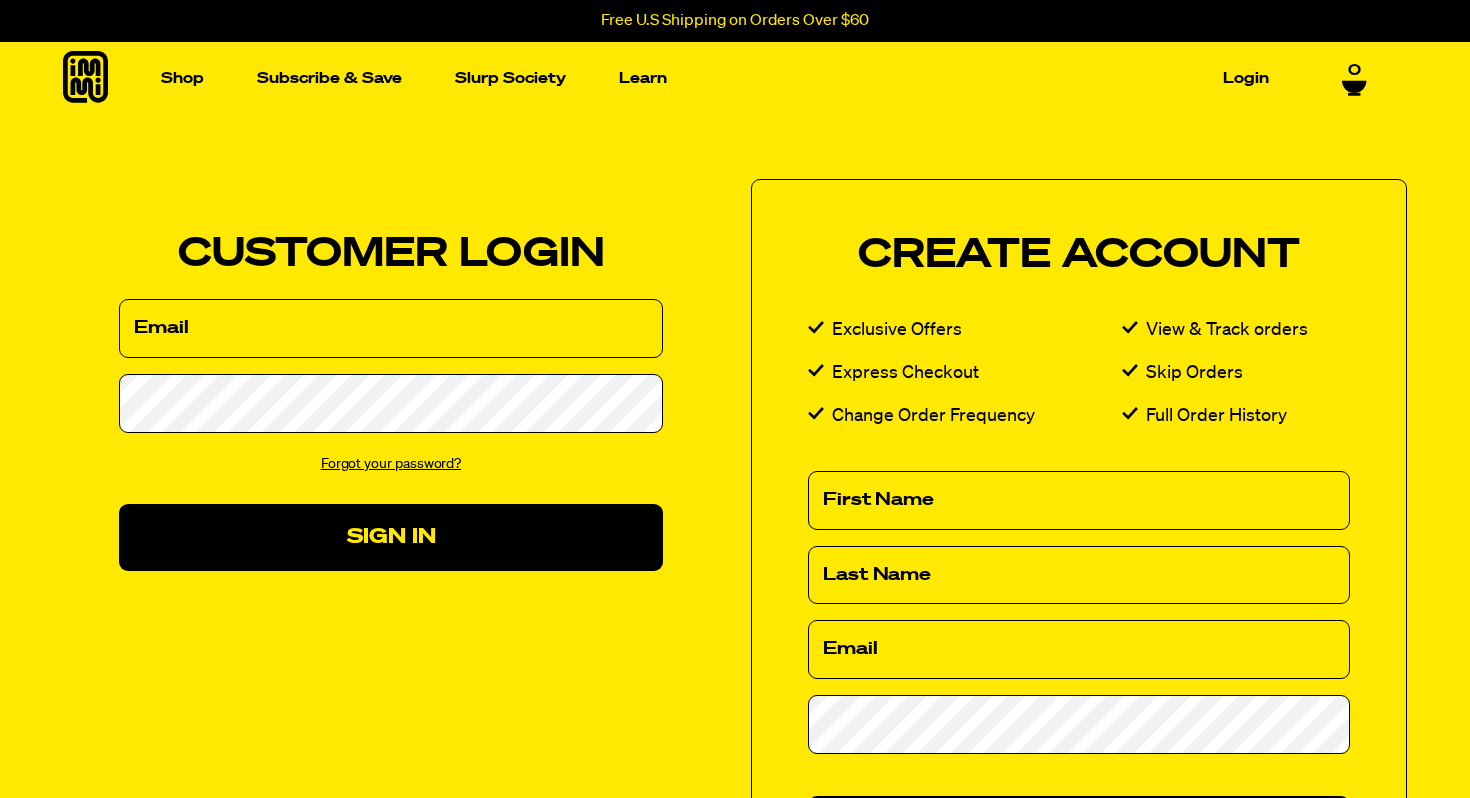 scroll, scrollTop: 0, scrollLeft: 0, axis: both 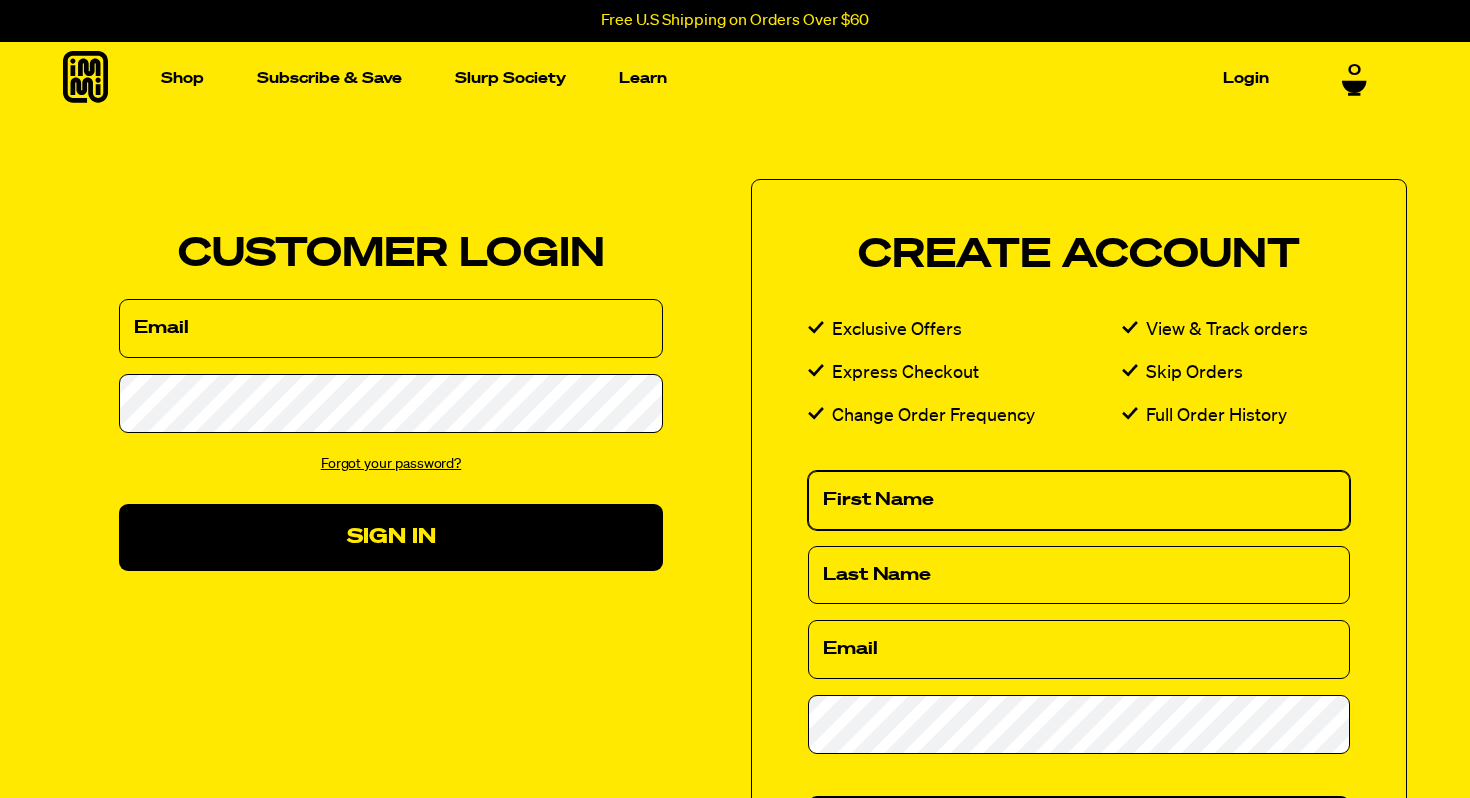click on "First Name" at bounding box center [1079, 500] 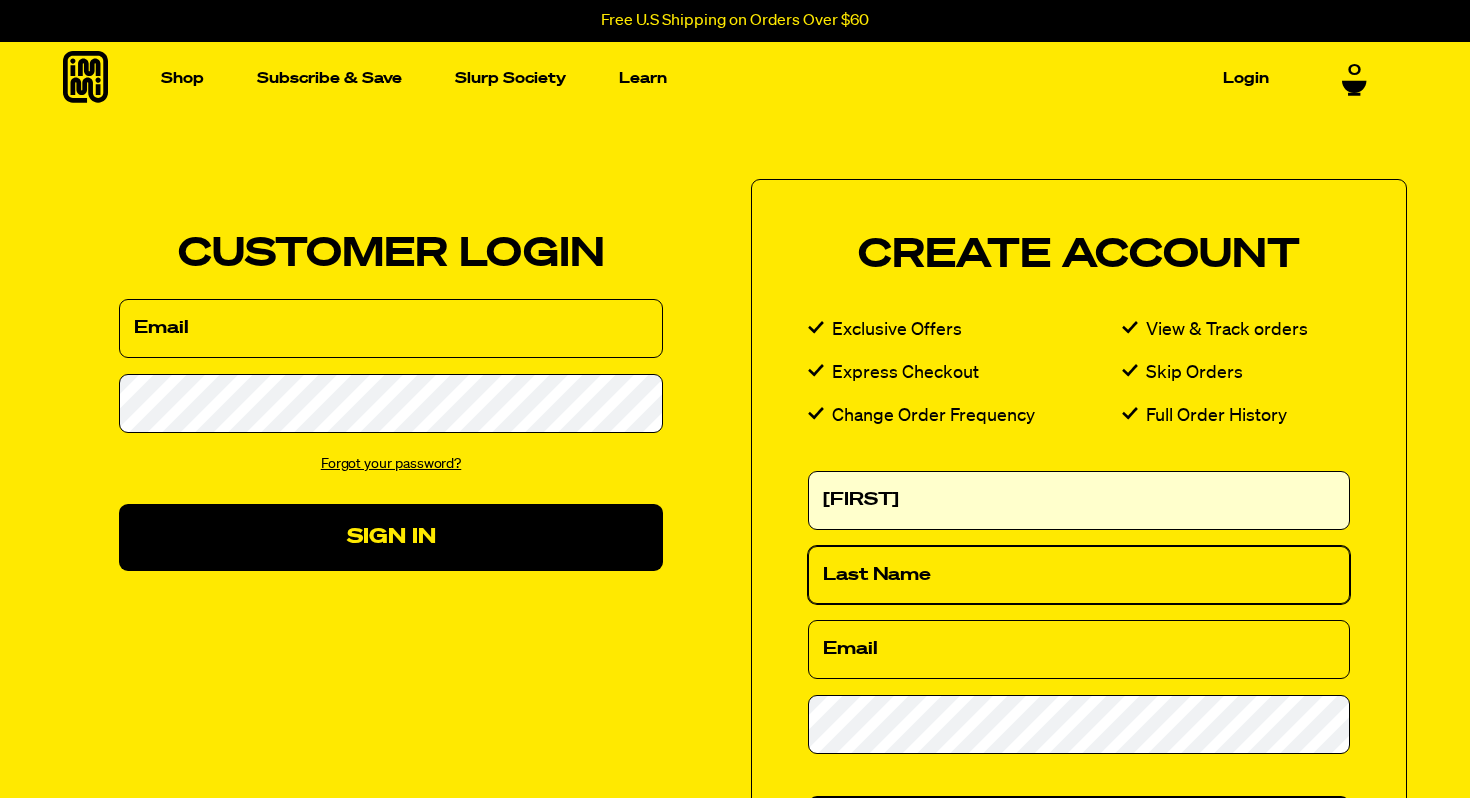 type on "Orsini" 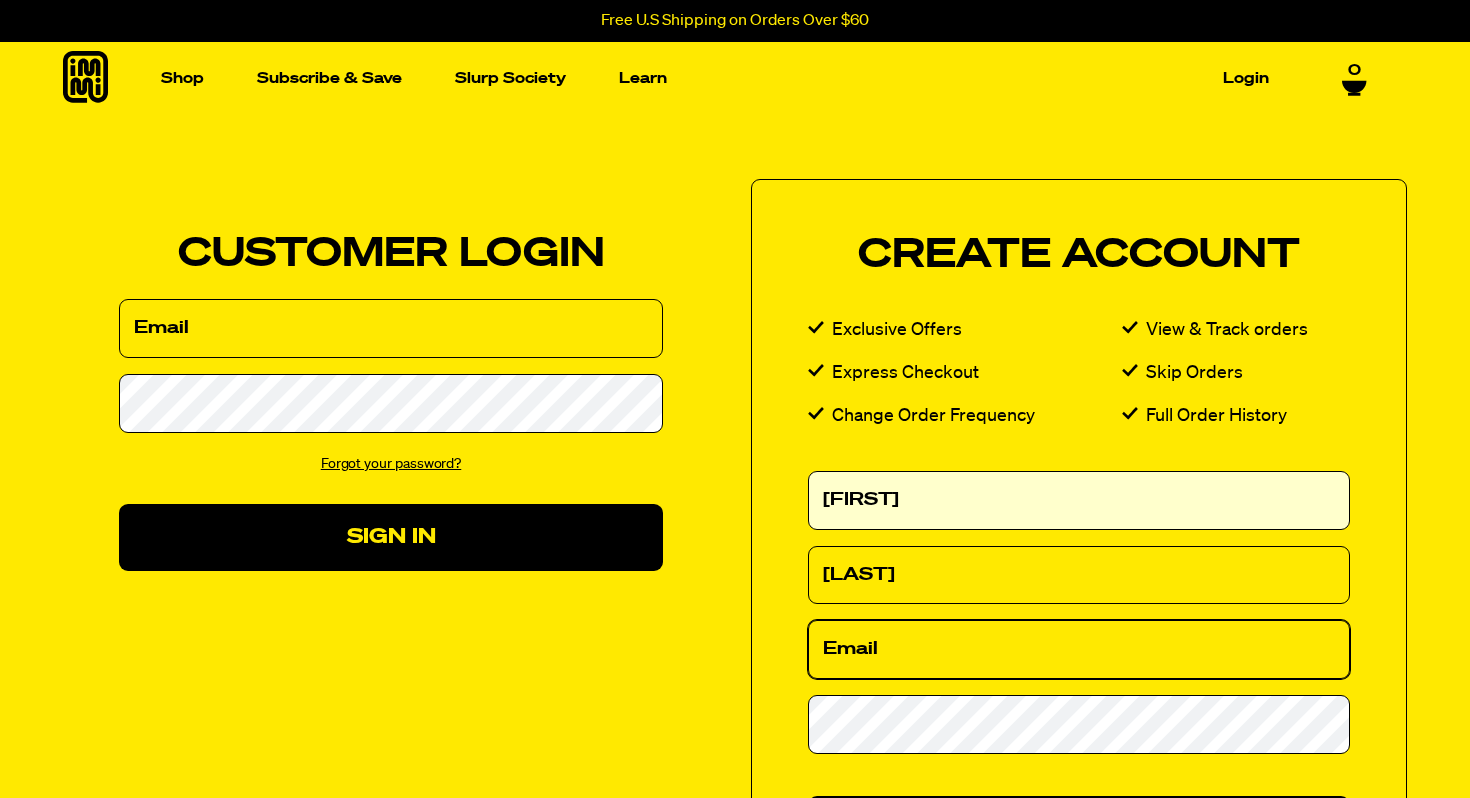type on "mario@orsiniinc.com" 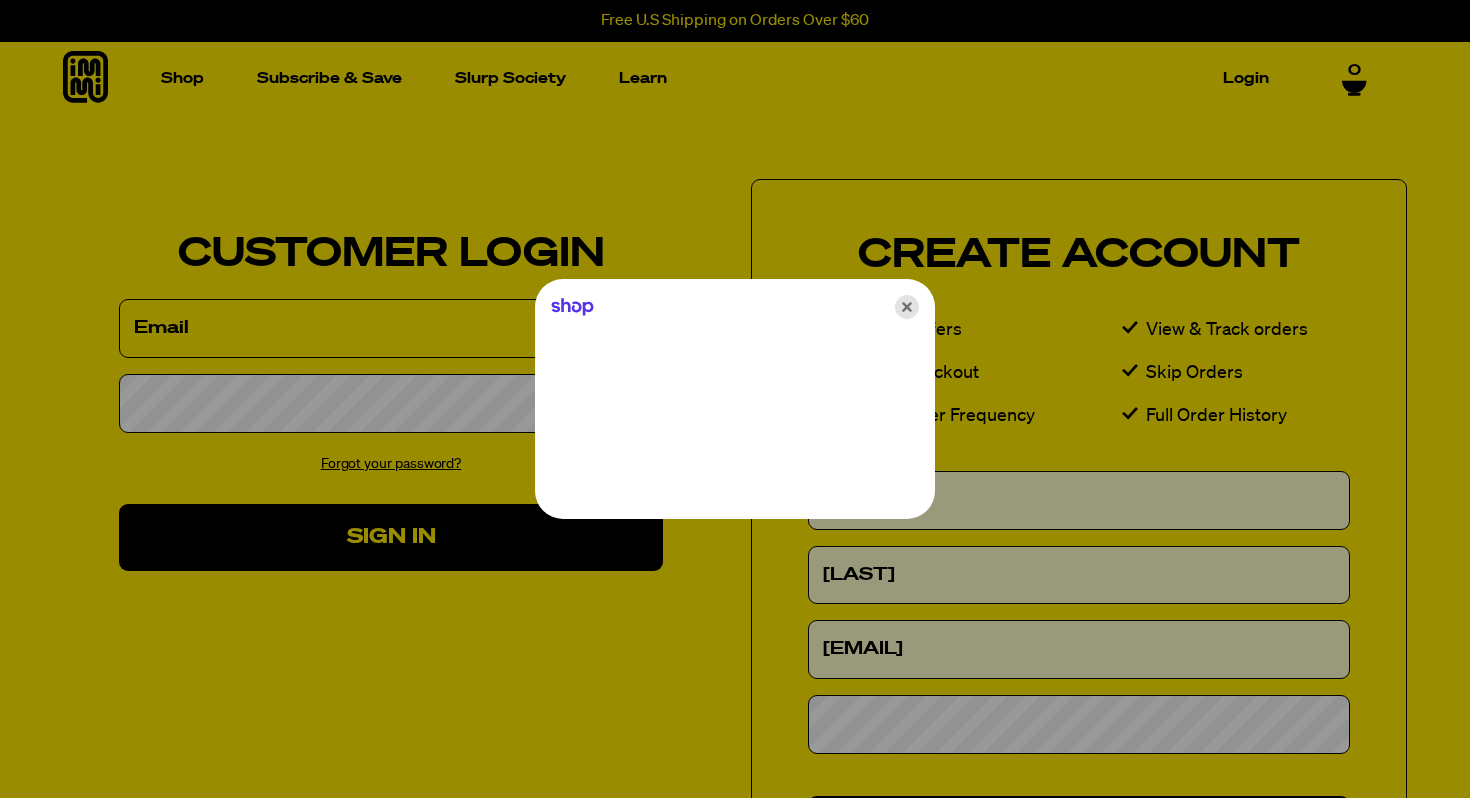 click 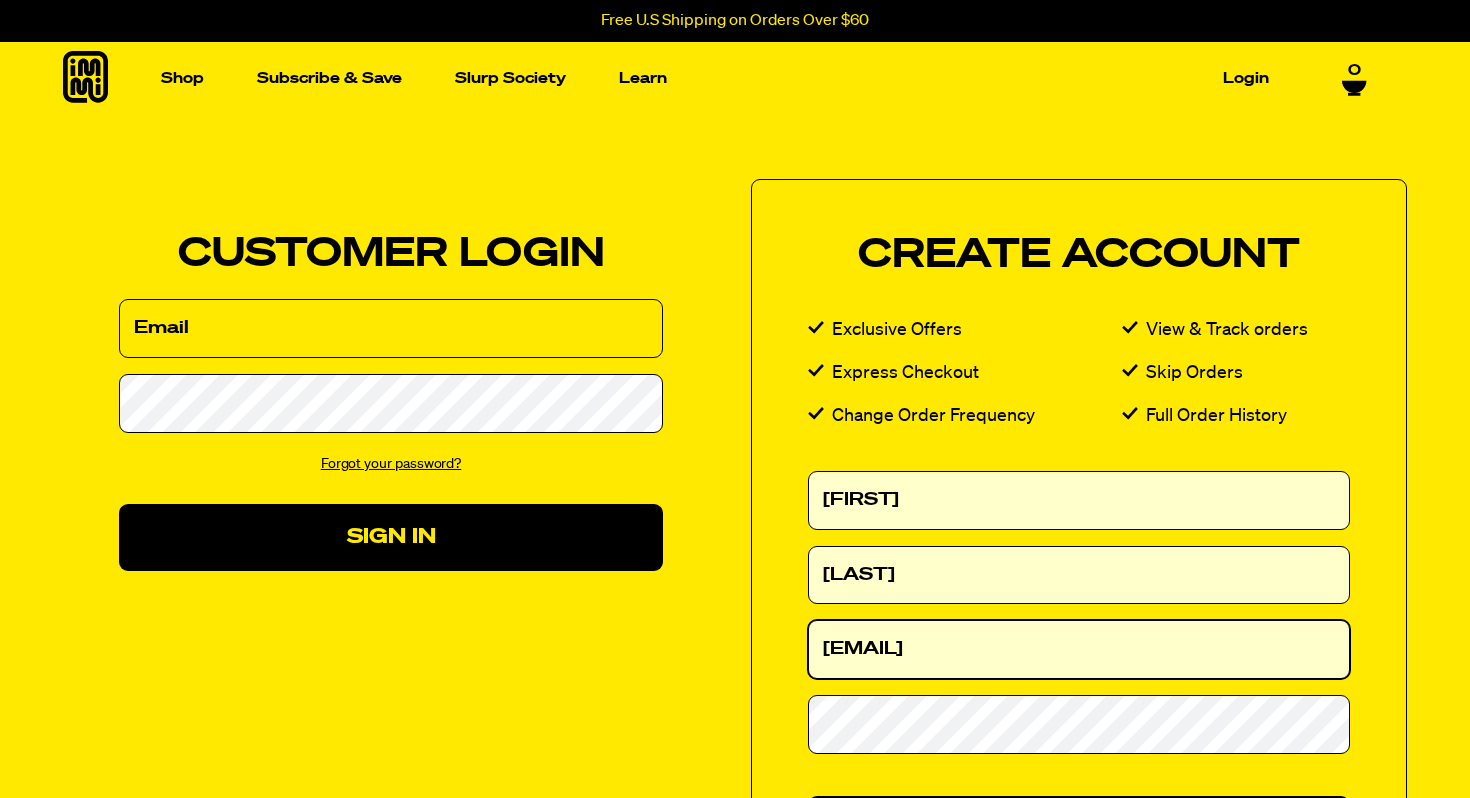 click on "mario@orsiniinc.com" at bounding box center (1079, 649) 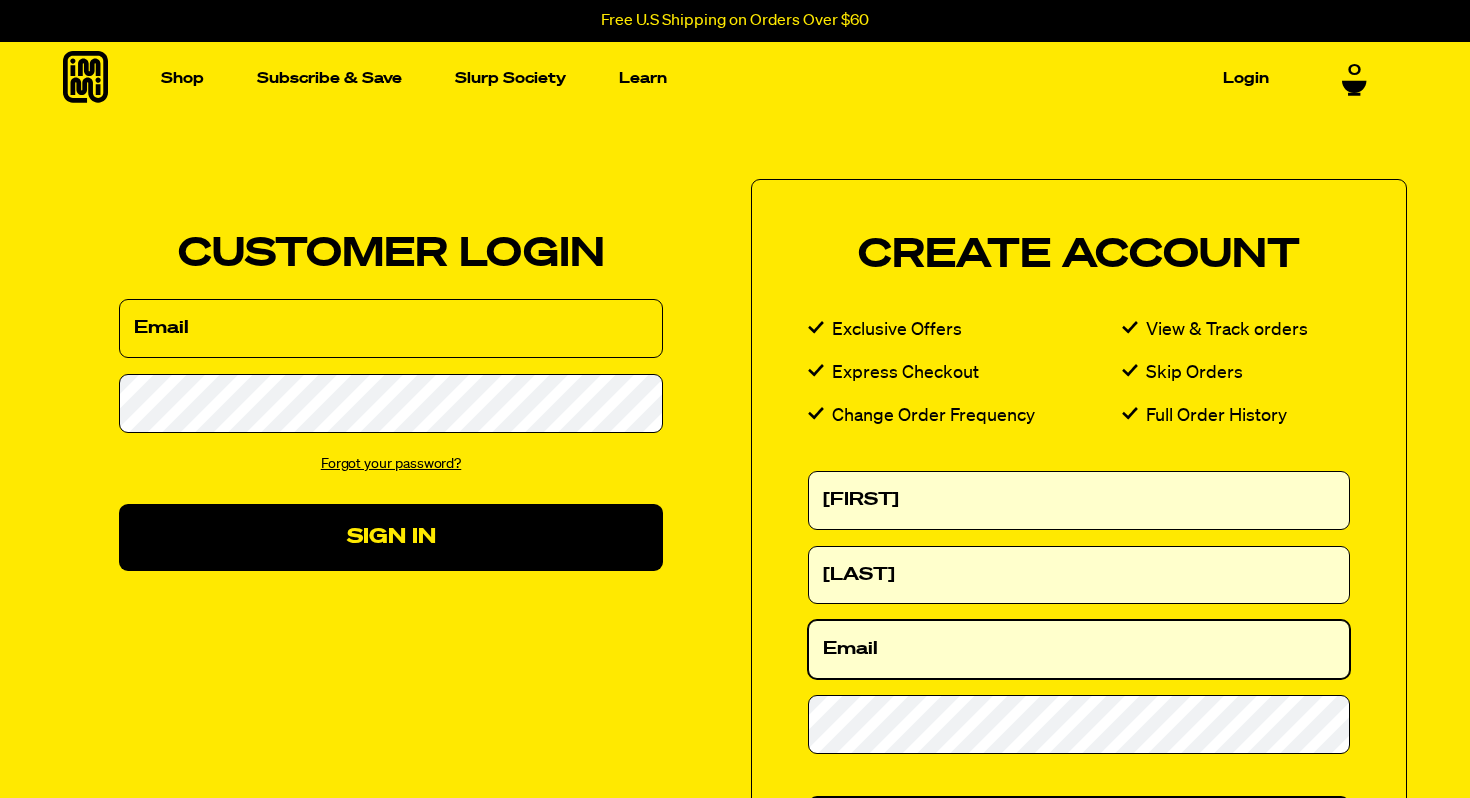 type on "mjorsini@gmail.com" 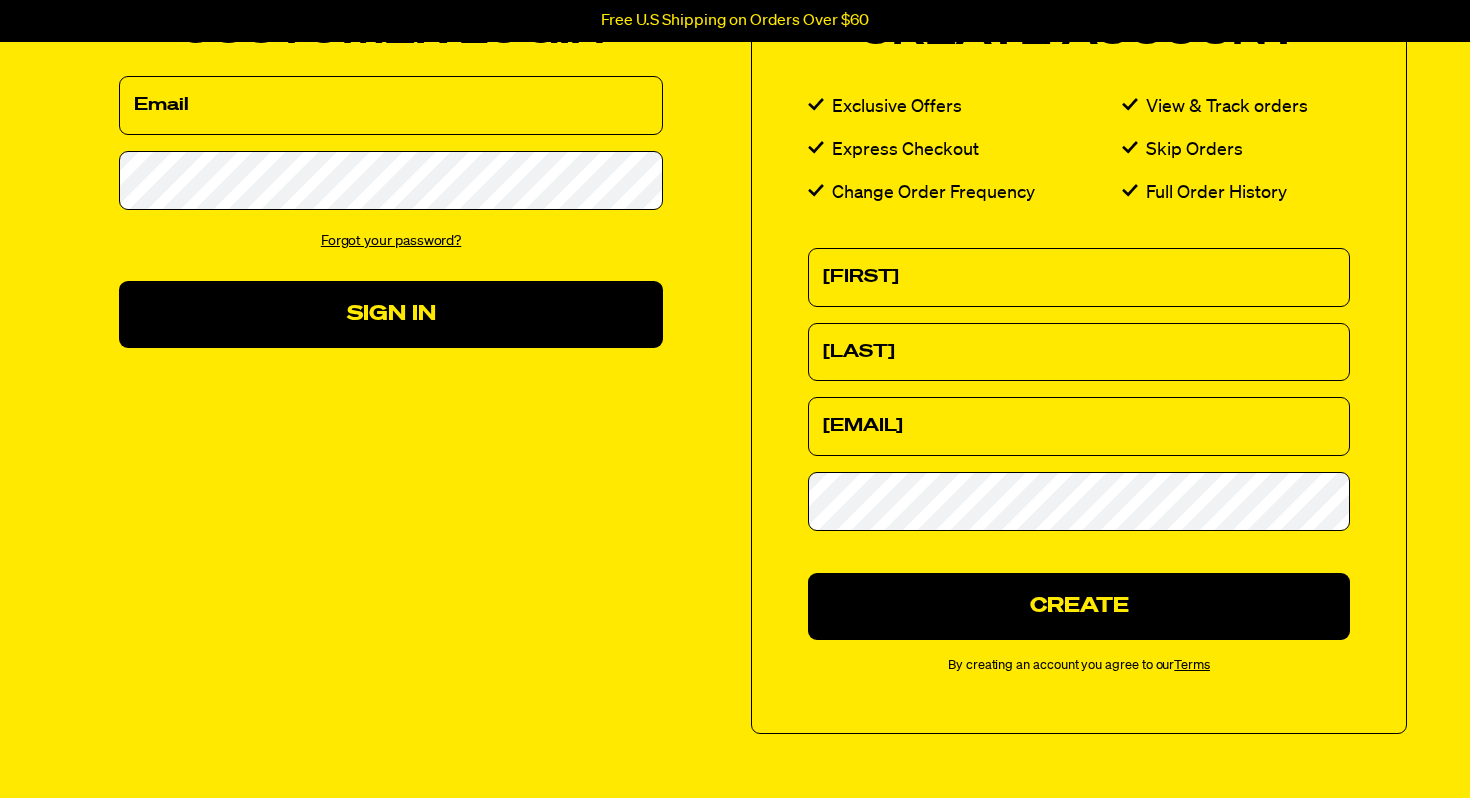 scroll, scrollTop: 254, scrollLeft: 0, axis: vertical 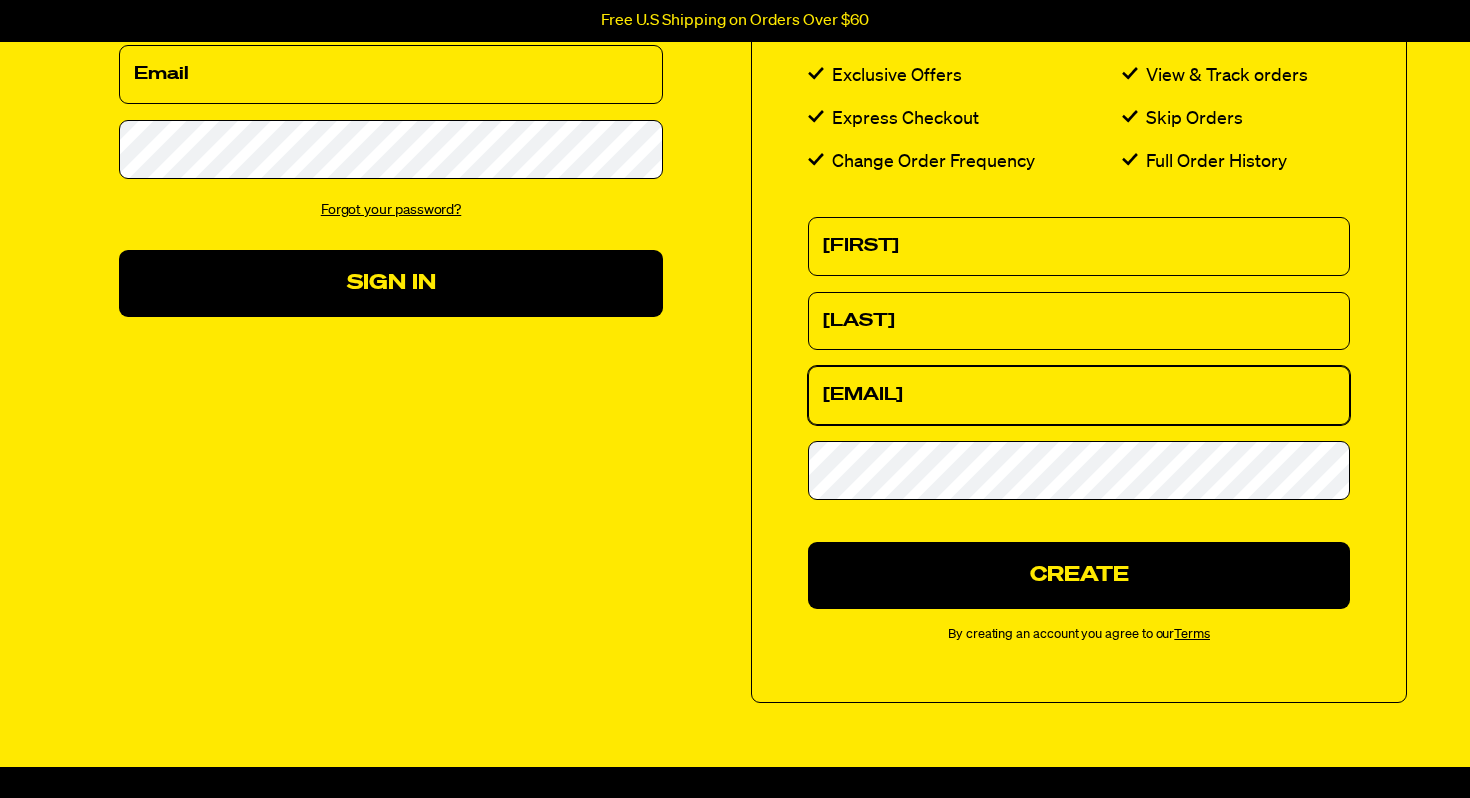 click on "mjorsini@gmail.com" at bounding box center [1079, 395] 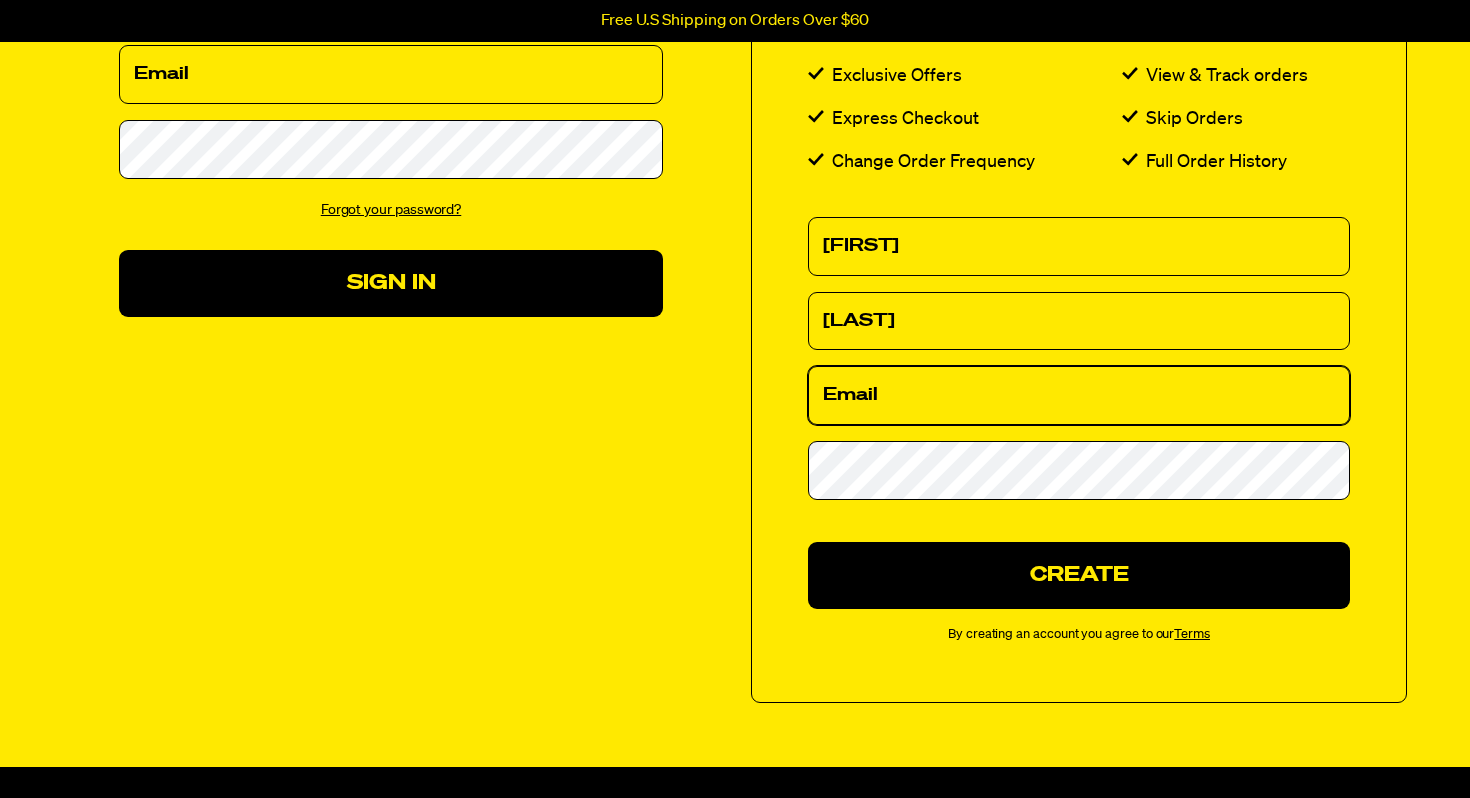 type on "mario@orsiniinc.com" 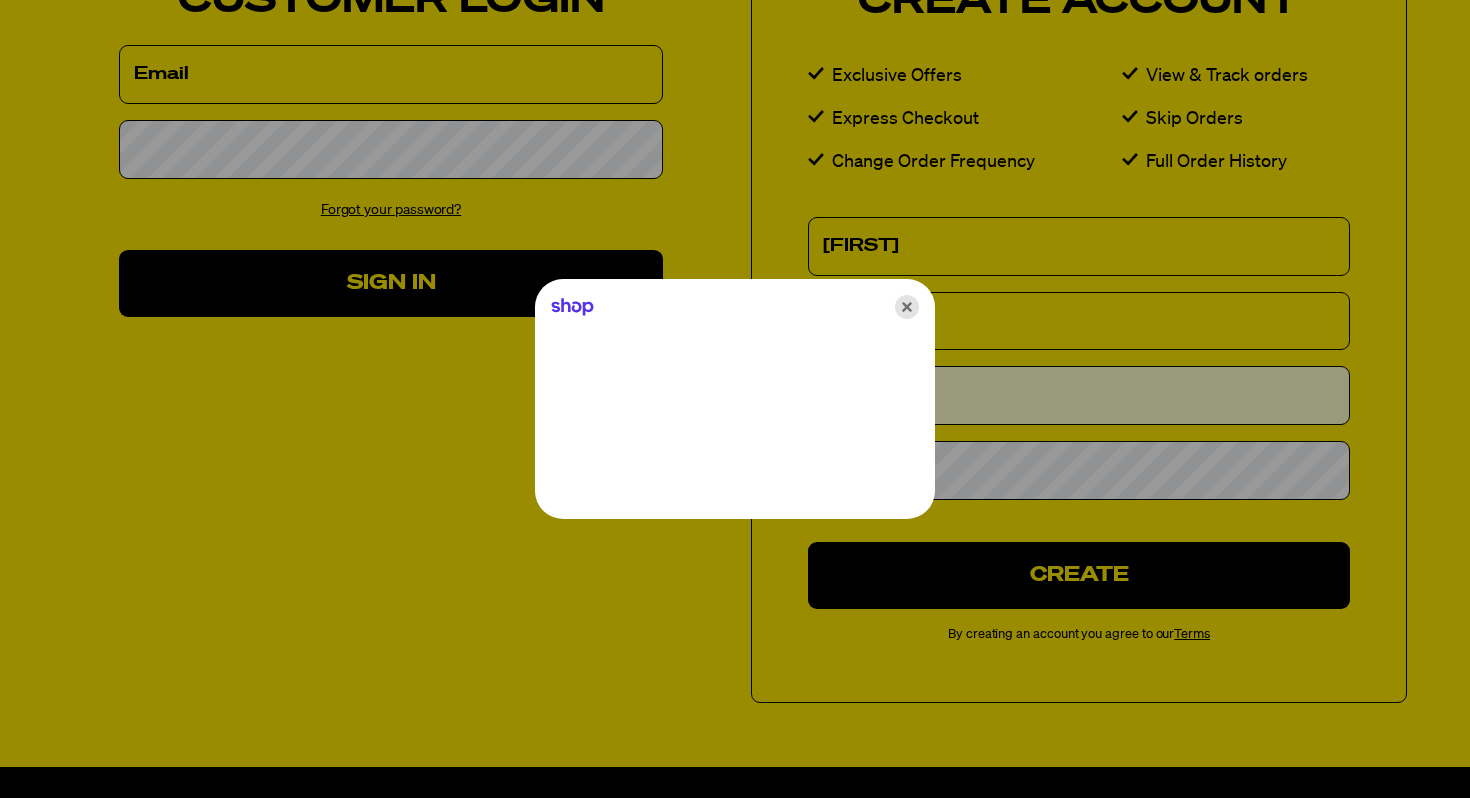 click 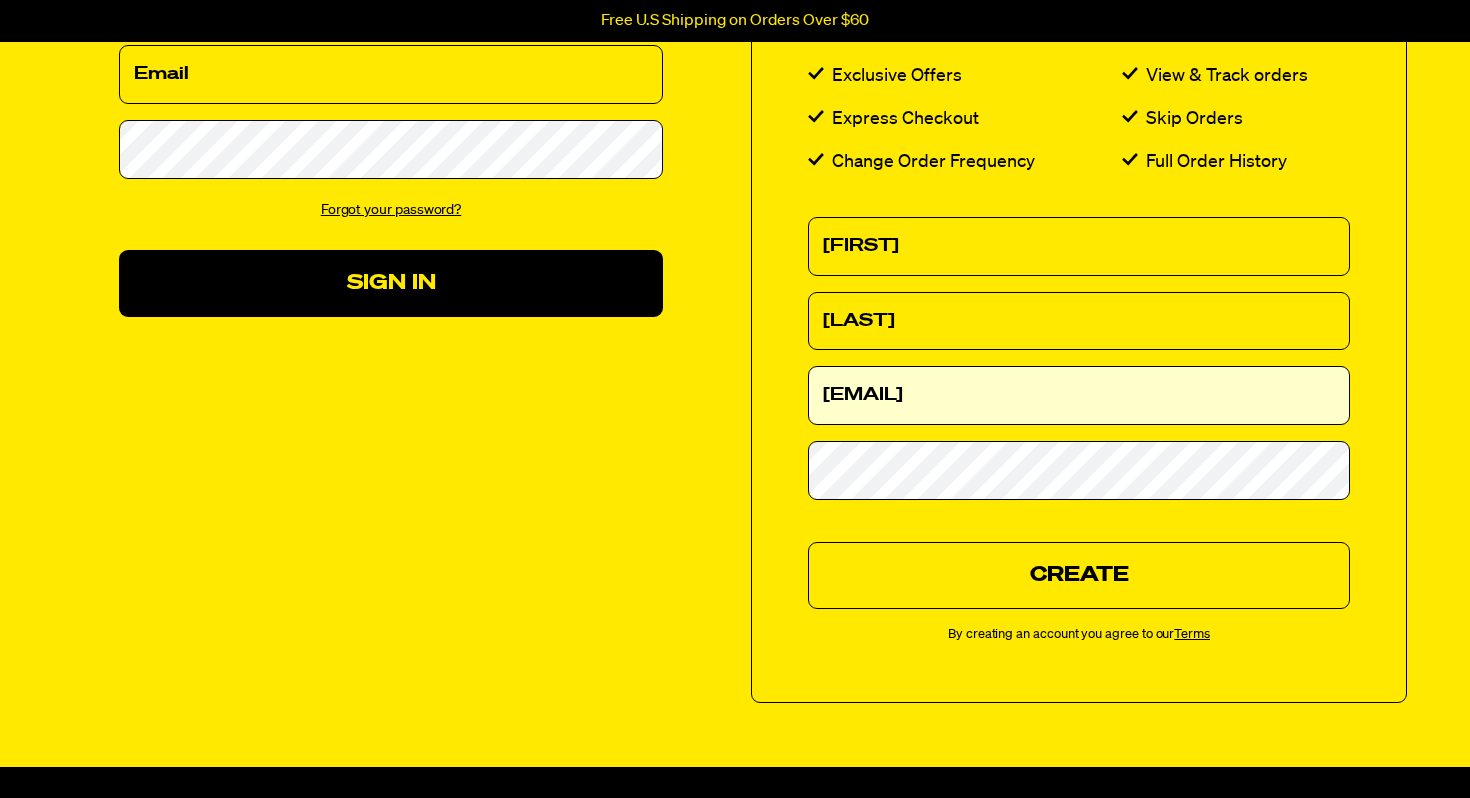 click on "Create" at bounding box center (1079, 575) 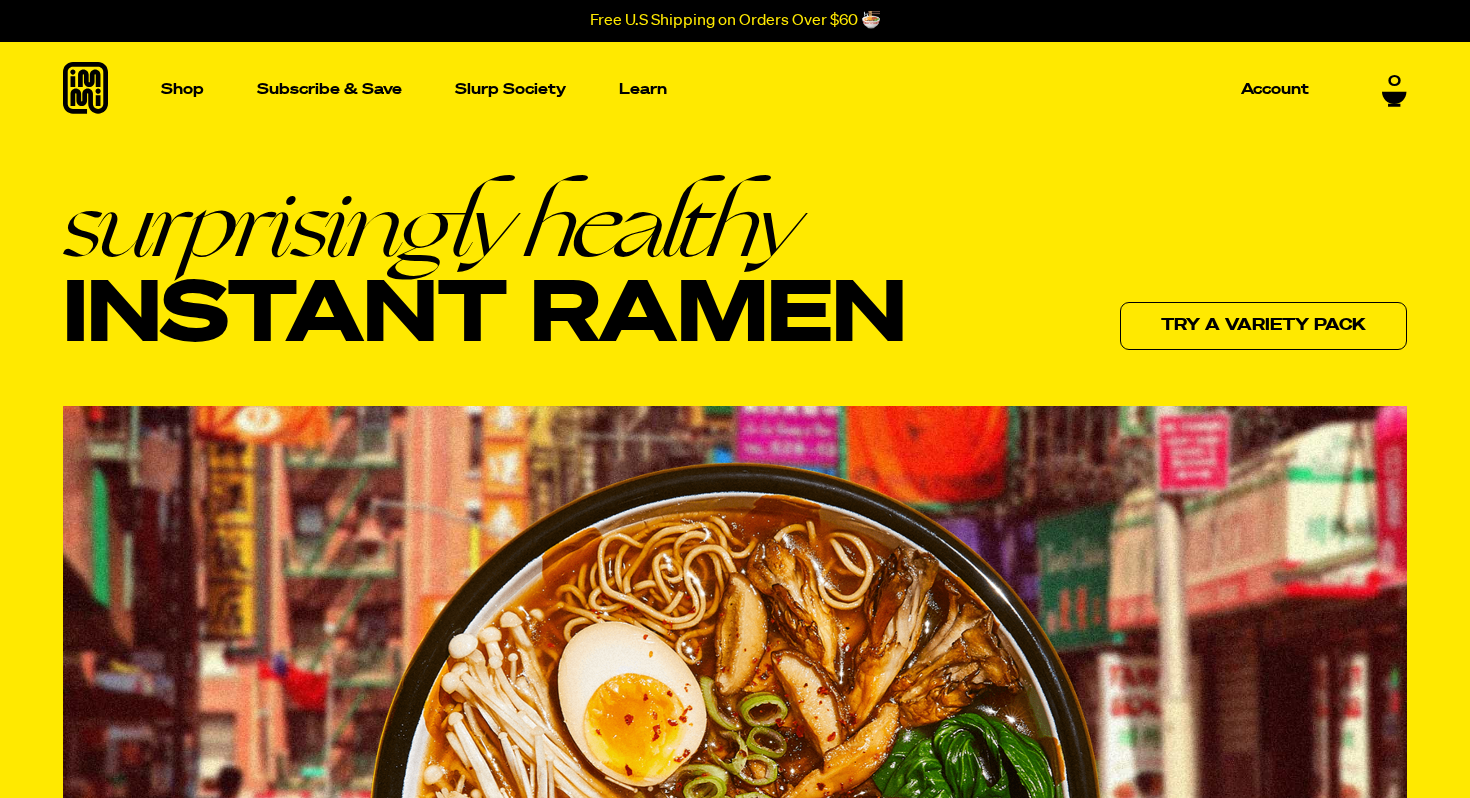 scroll, scrollTop: 0, scrollLeft: 0, axis: both 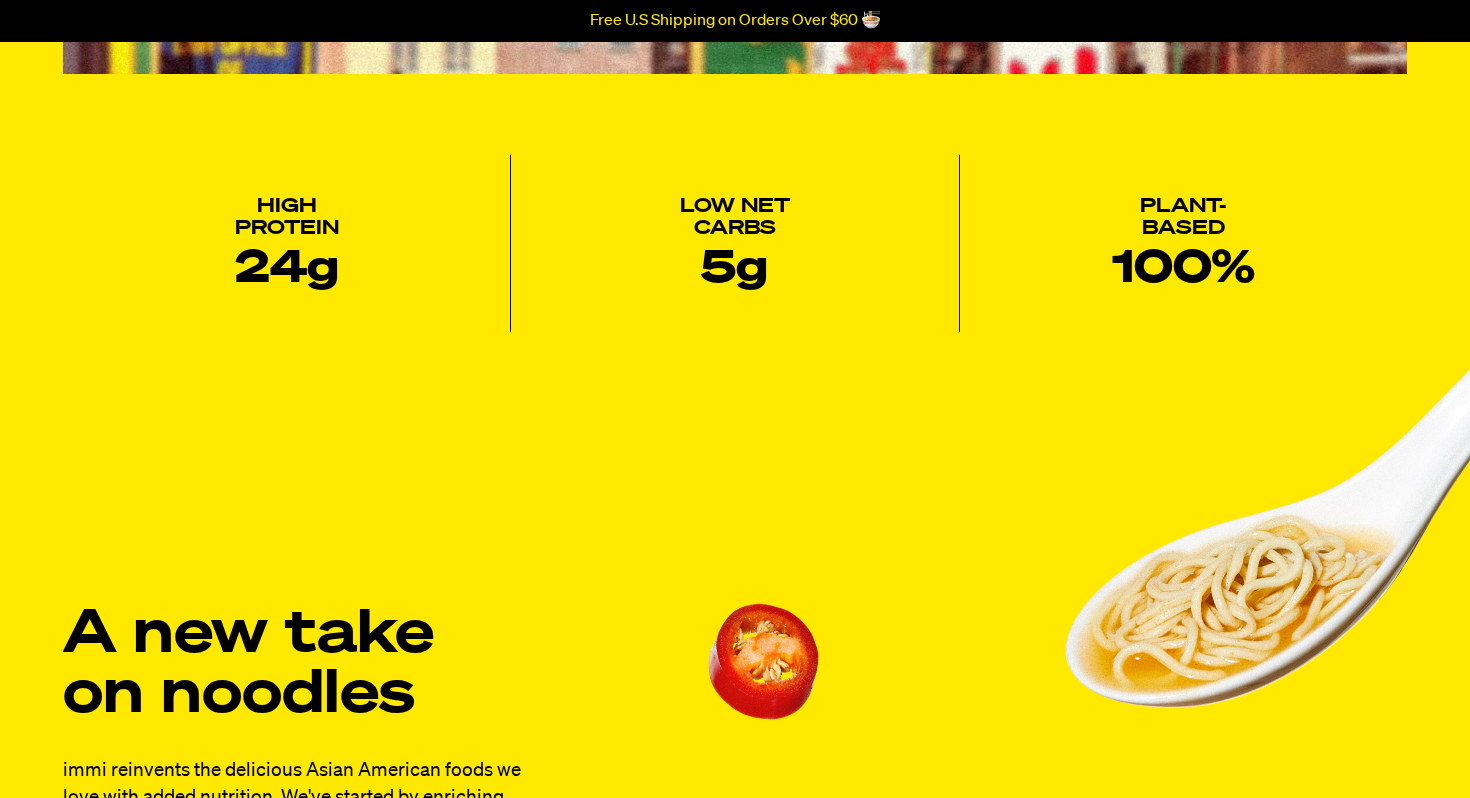click at bounding box center [735, -348] 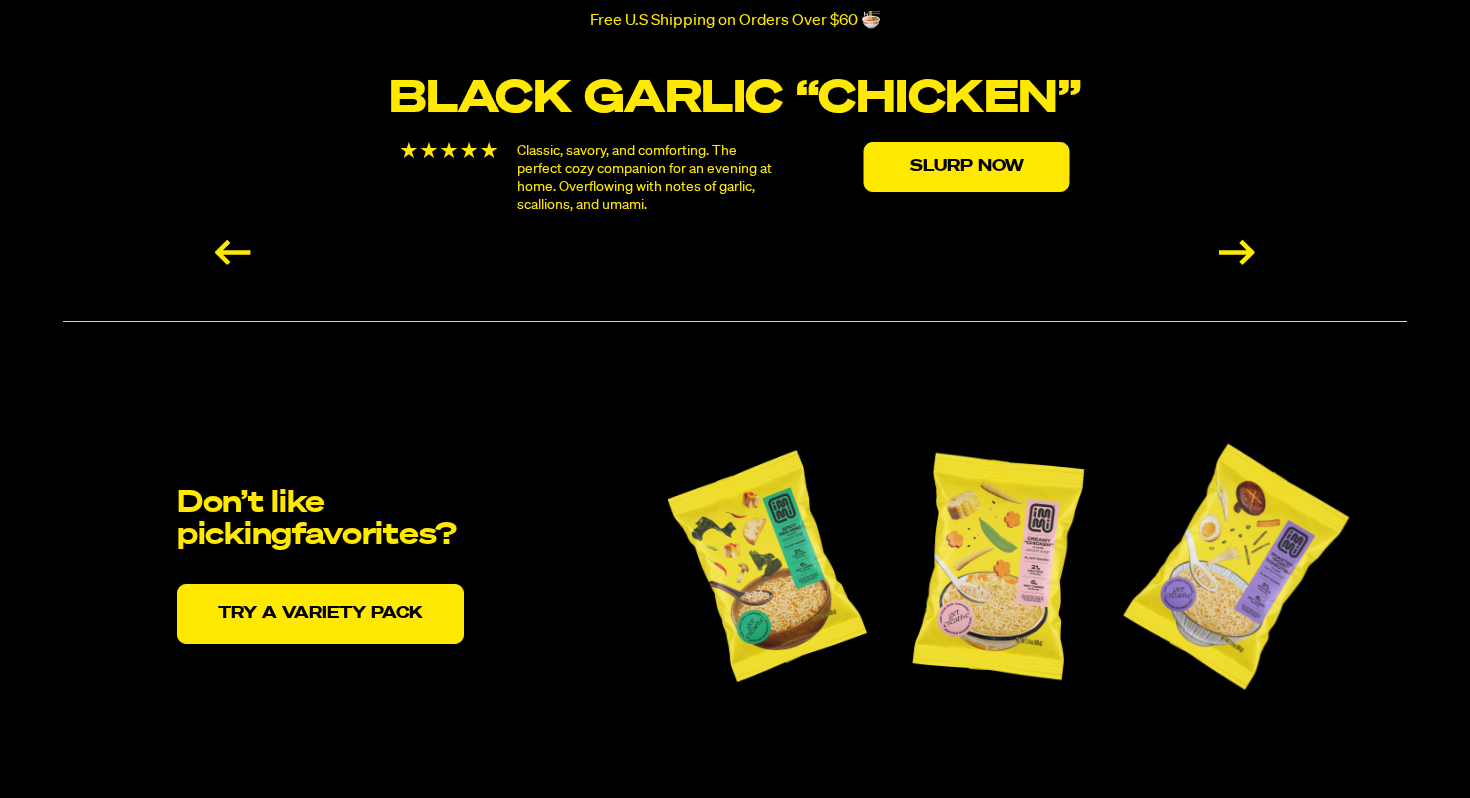 scroll, scrollTop: 3932, scrollLeft: 0, axis: vertical 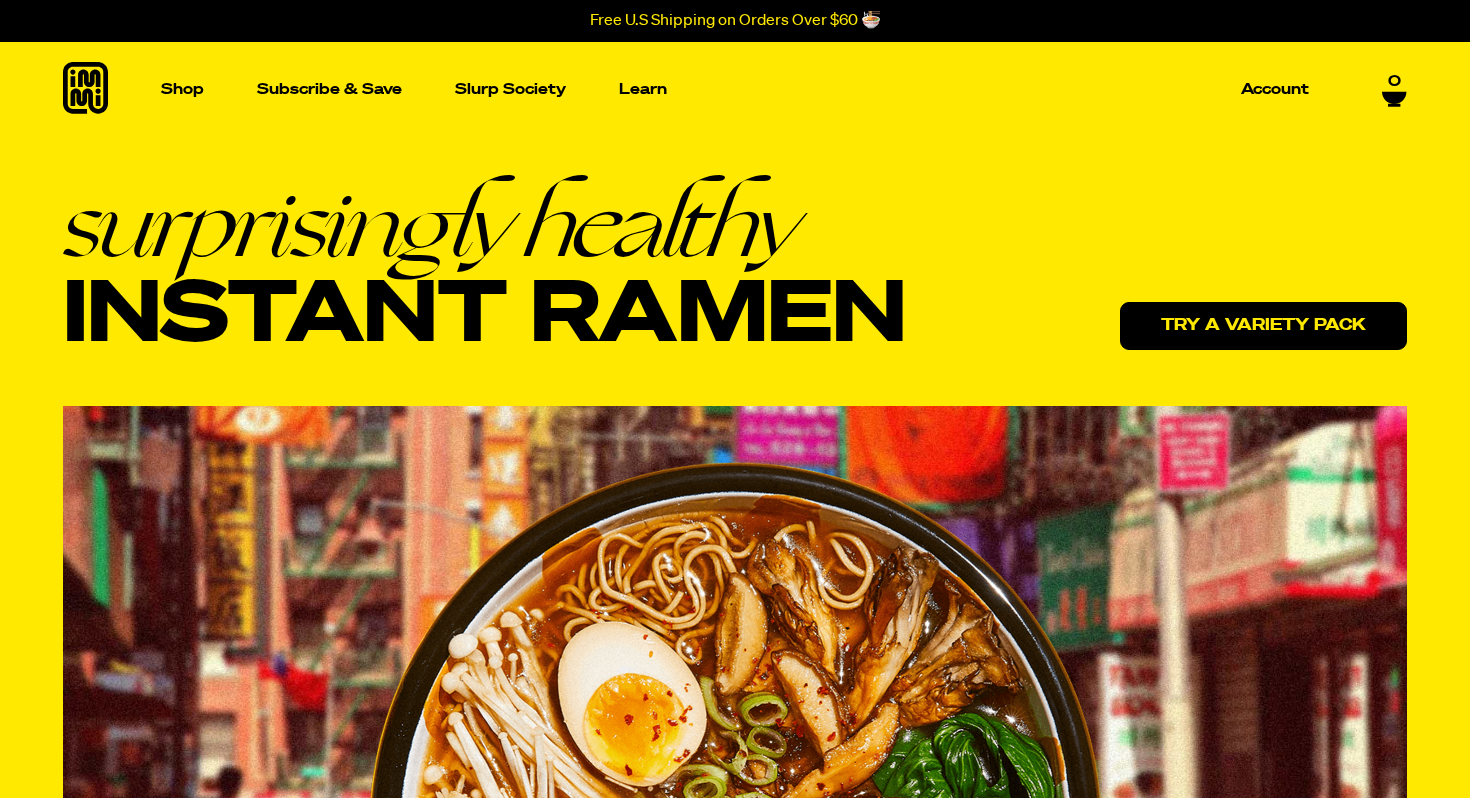 click on "Try a variety pack" at bounding box center [1263, 326] 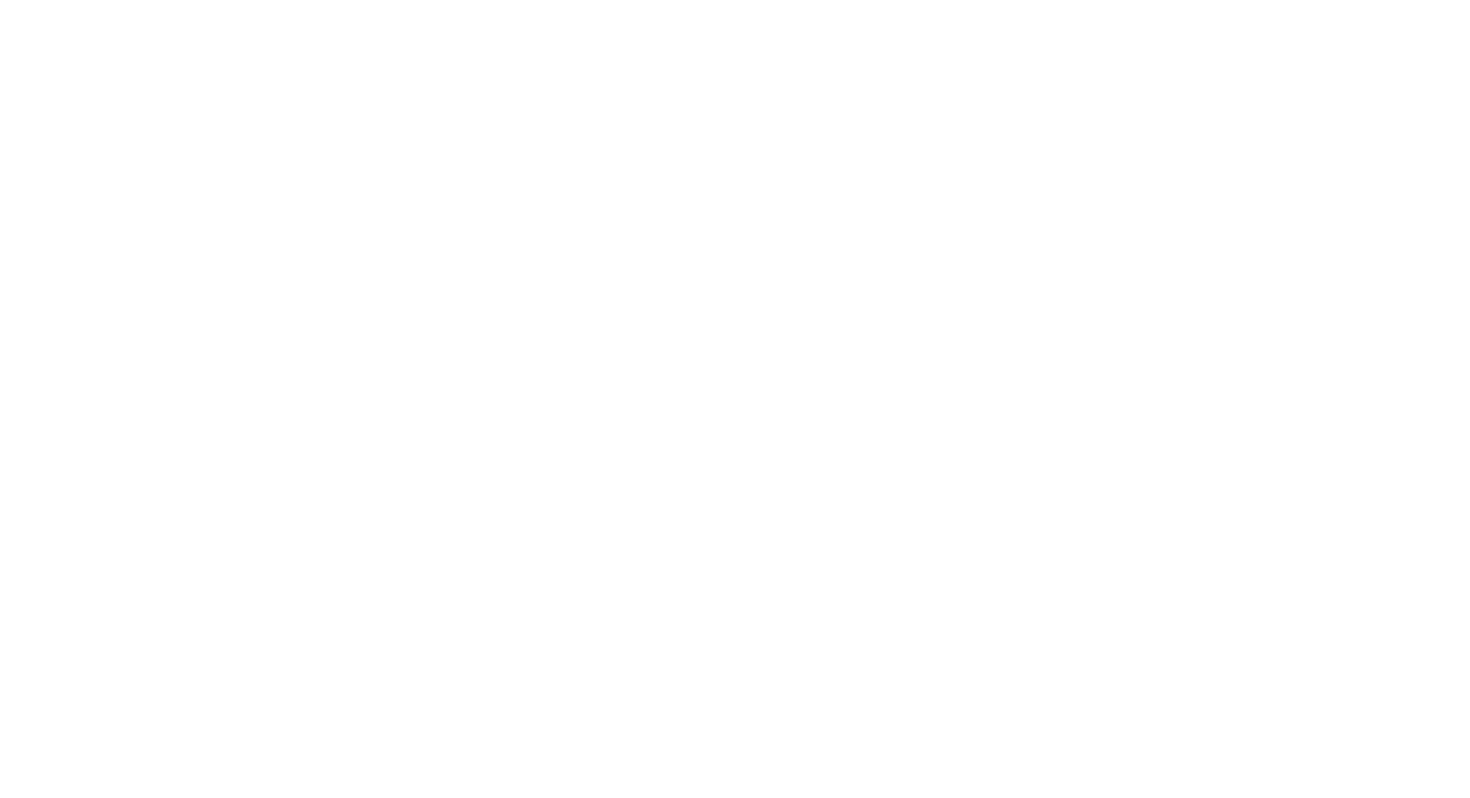 scroll, scrollTop: 0, scrollLeft: 0, axis: both 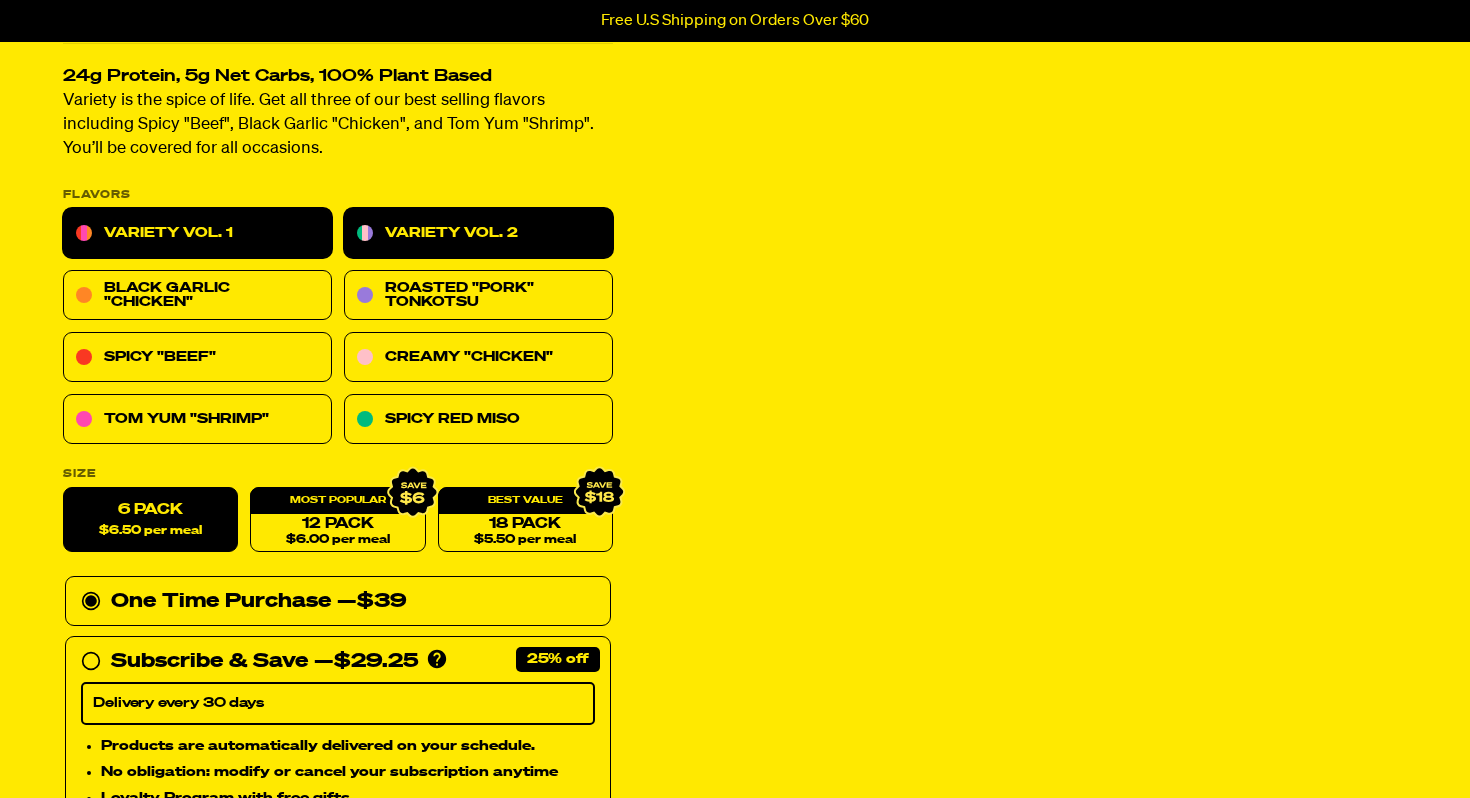 click on "Variety Vol. 2" at bounding box center (478, 234) 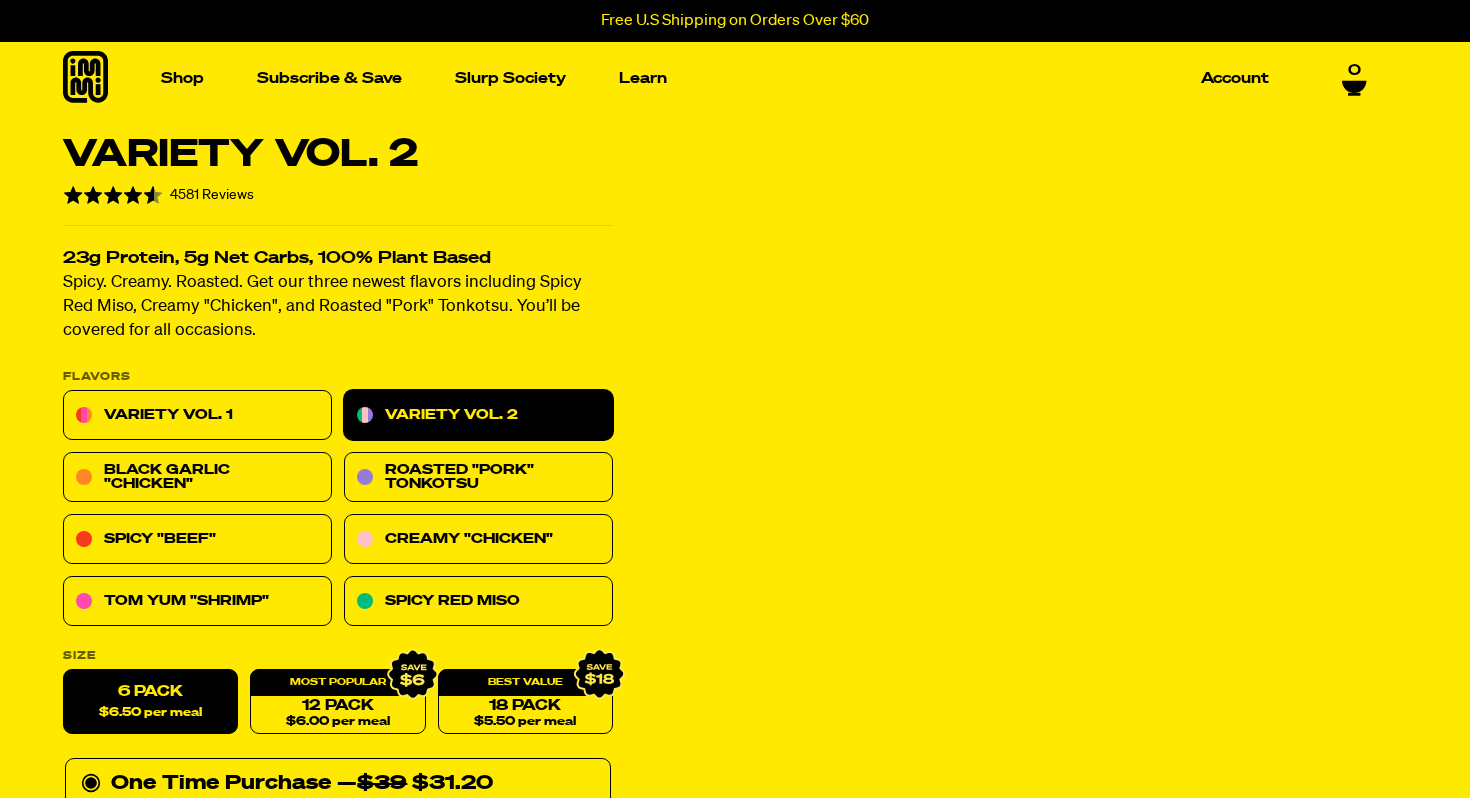 scroll, scrollTop: 0, scrollLeft: 0, axis: both 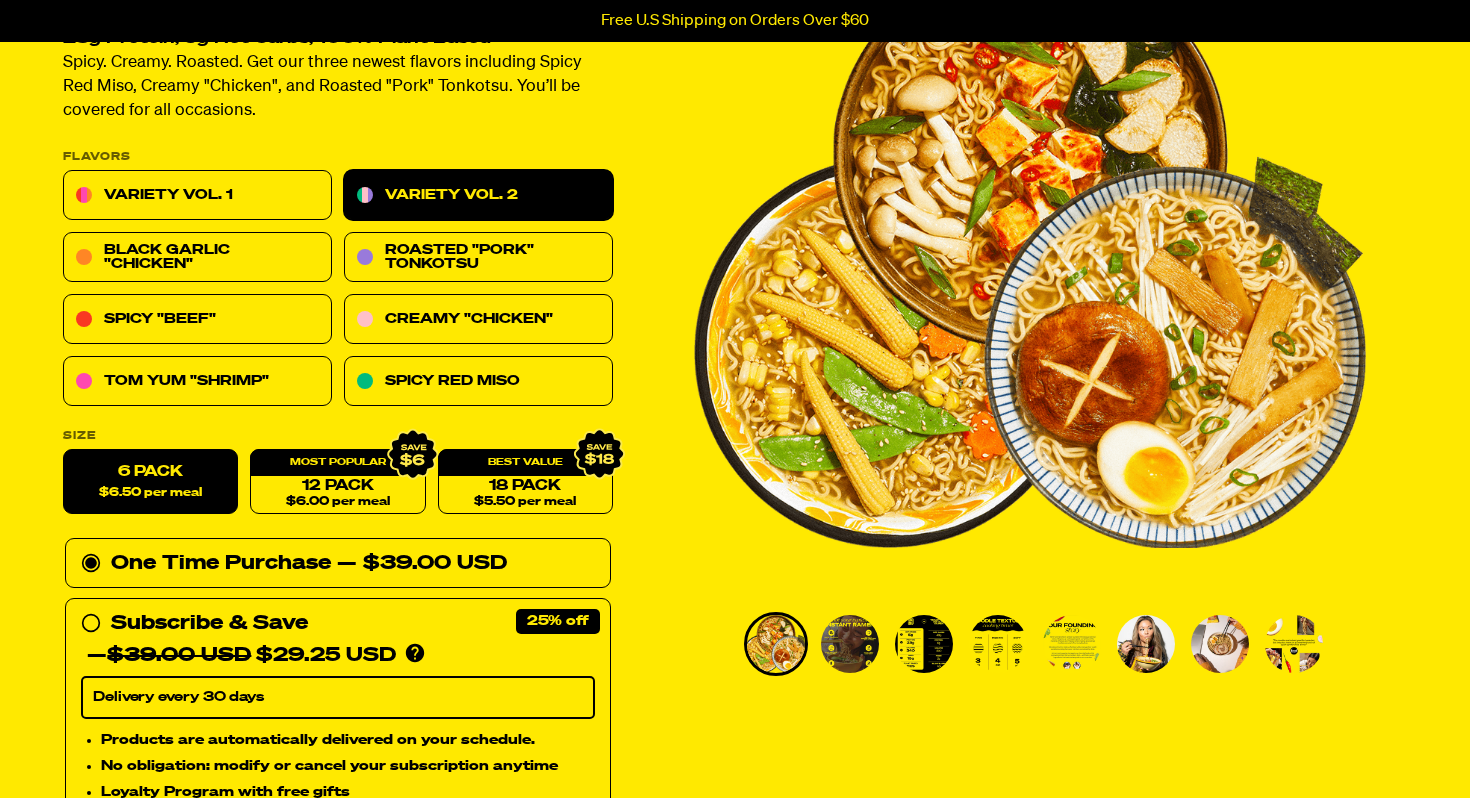 click at bounding box center (850, 644) 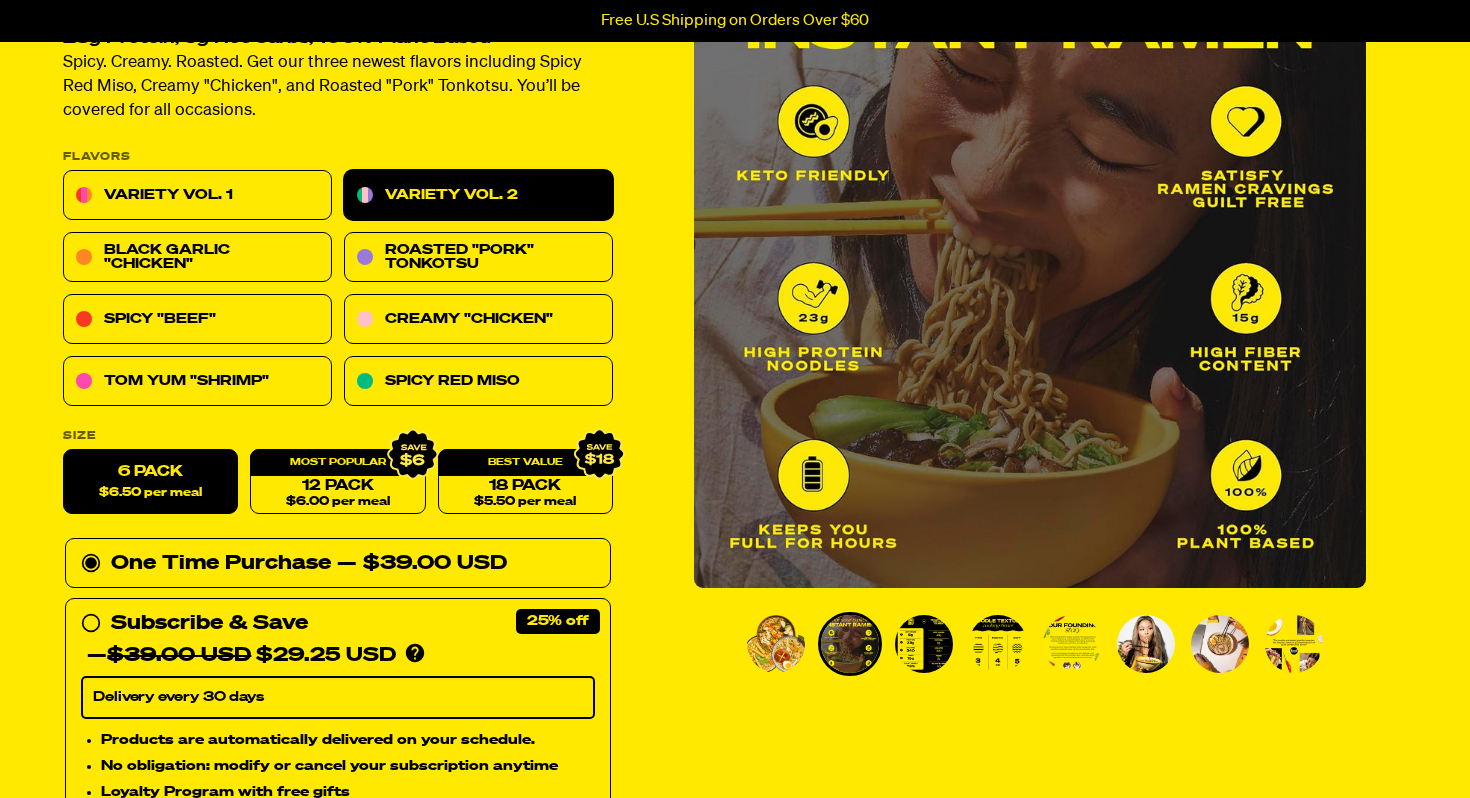 click at bounding box center [924, 644] 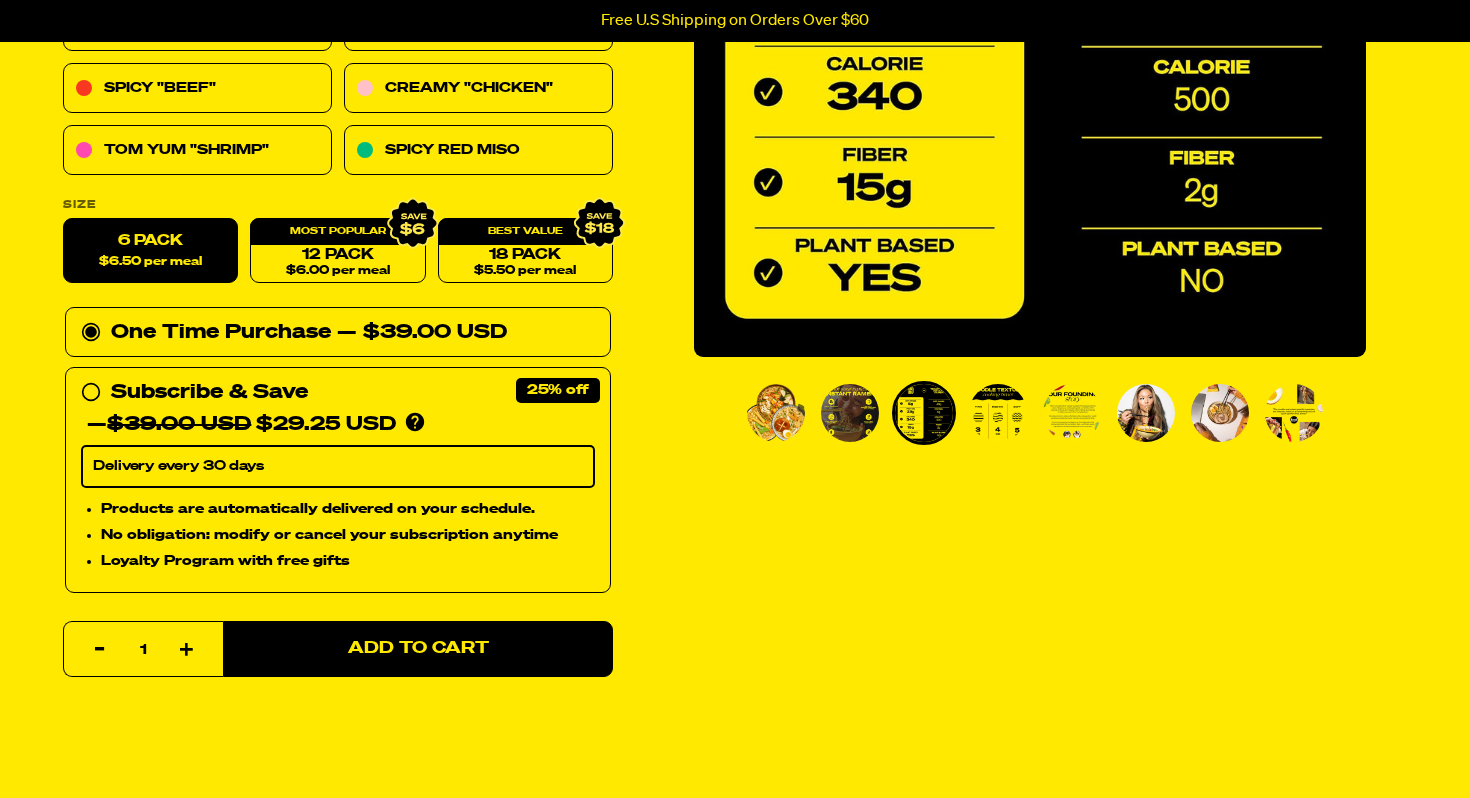 scroll, scrollTop: 455, scrollLeft: 0, axis: vertical 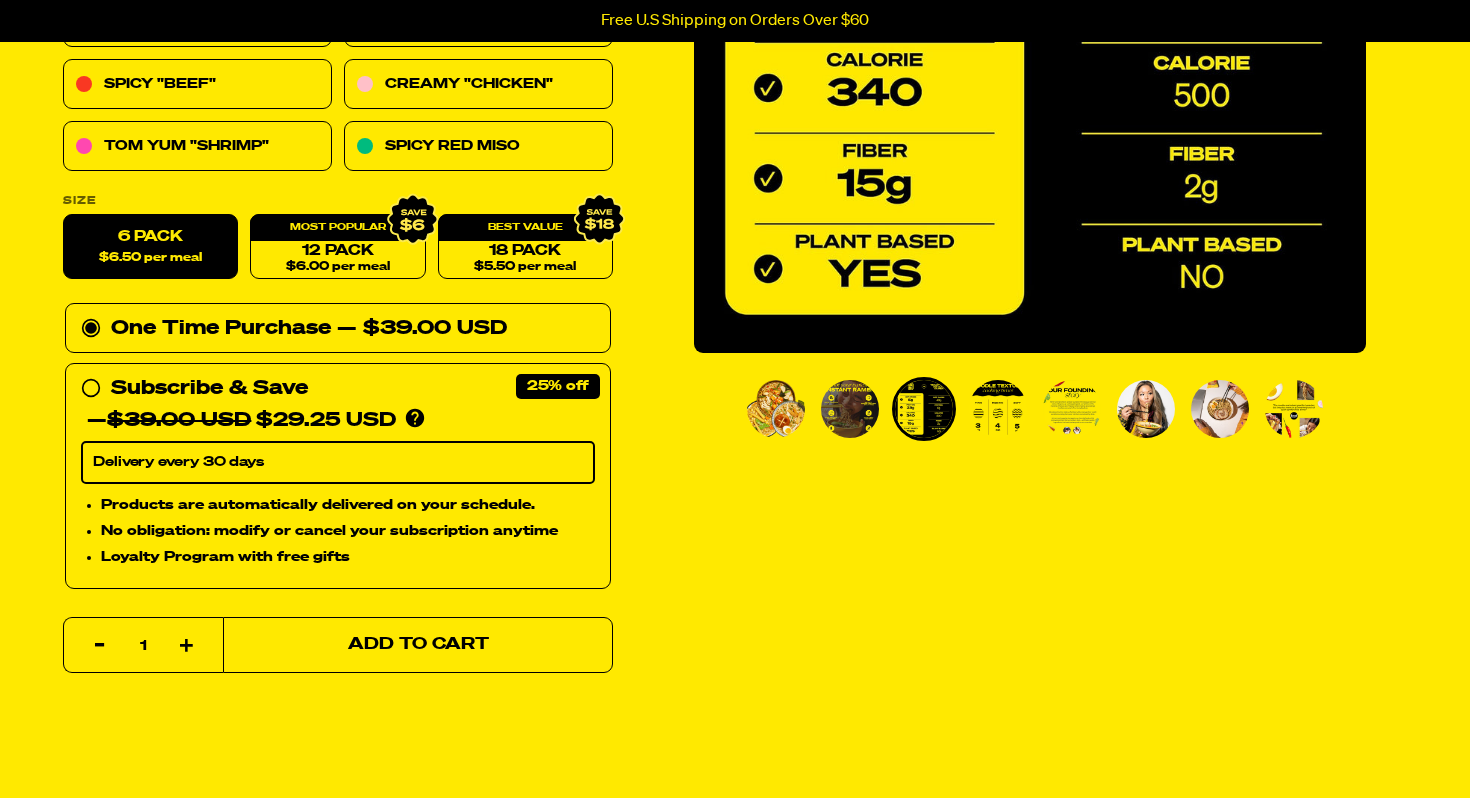 click on "Add to Cart" at bounding box center [418, 645] 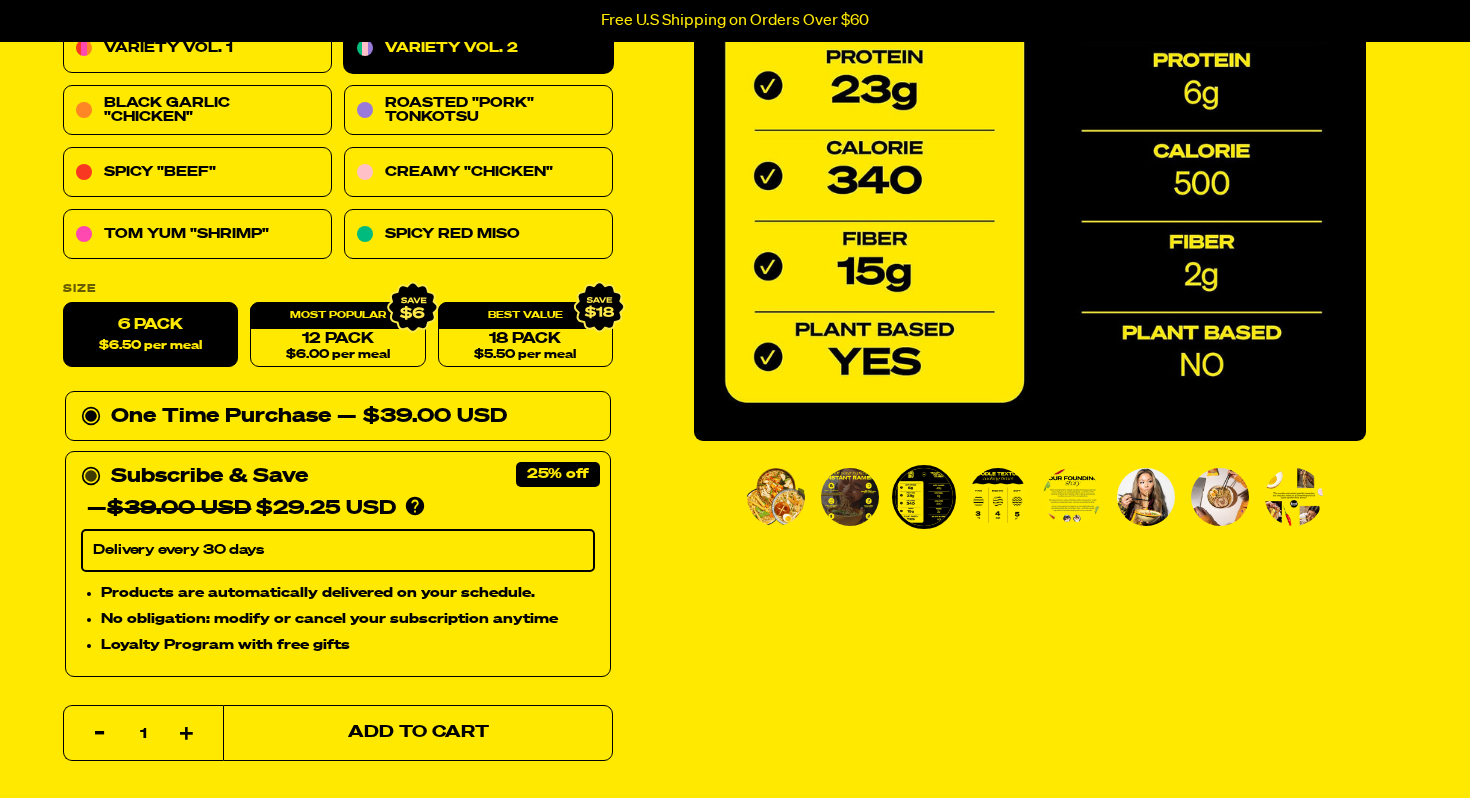 scroll, scrollTop: 145, scrollLeft: 0, axis: vertical 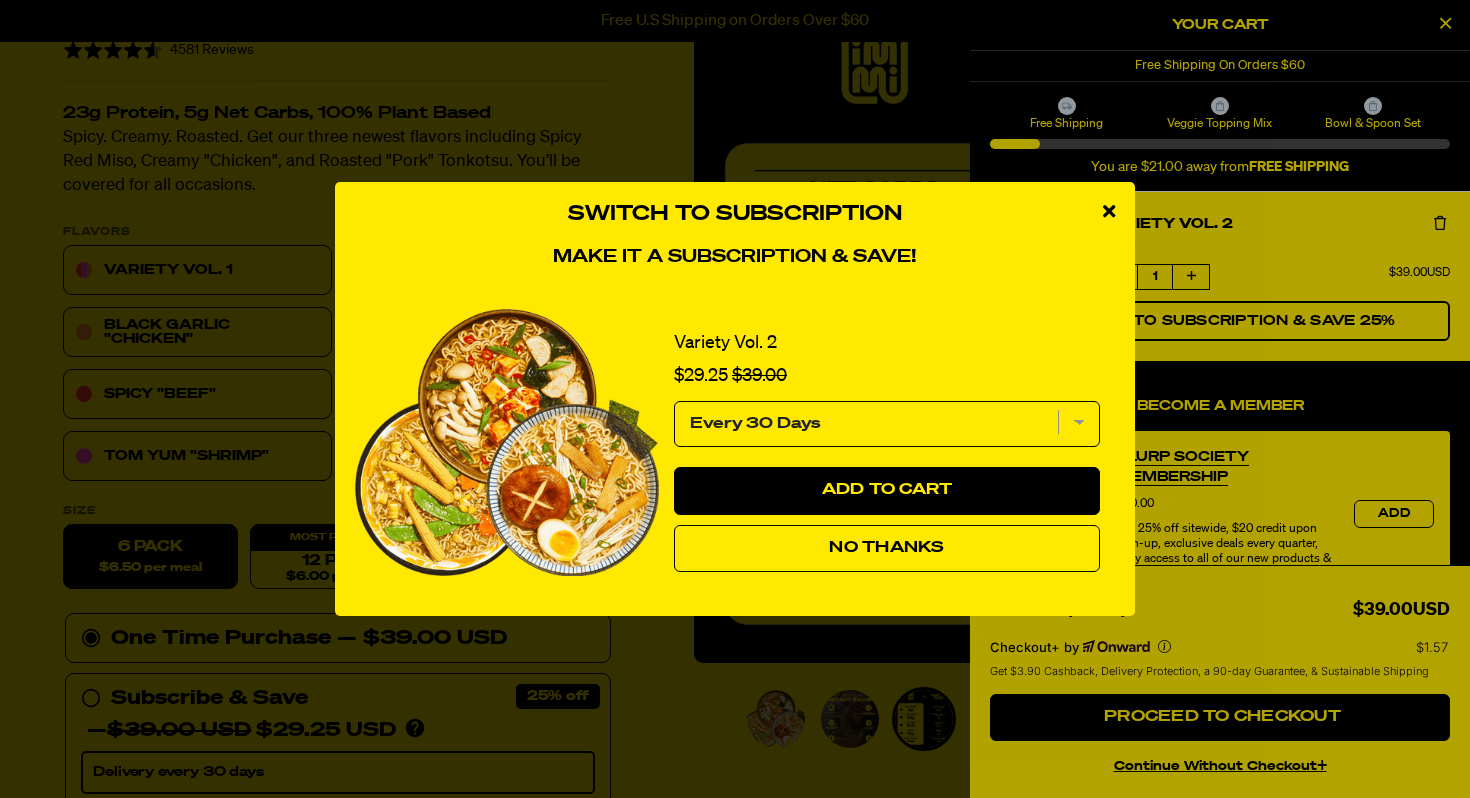 click at bounding box center (1109, 211) 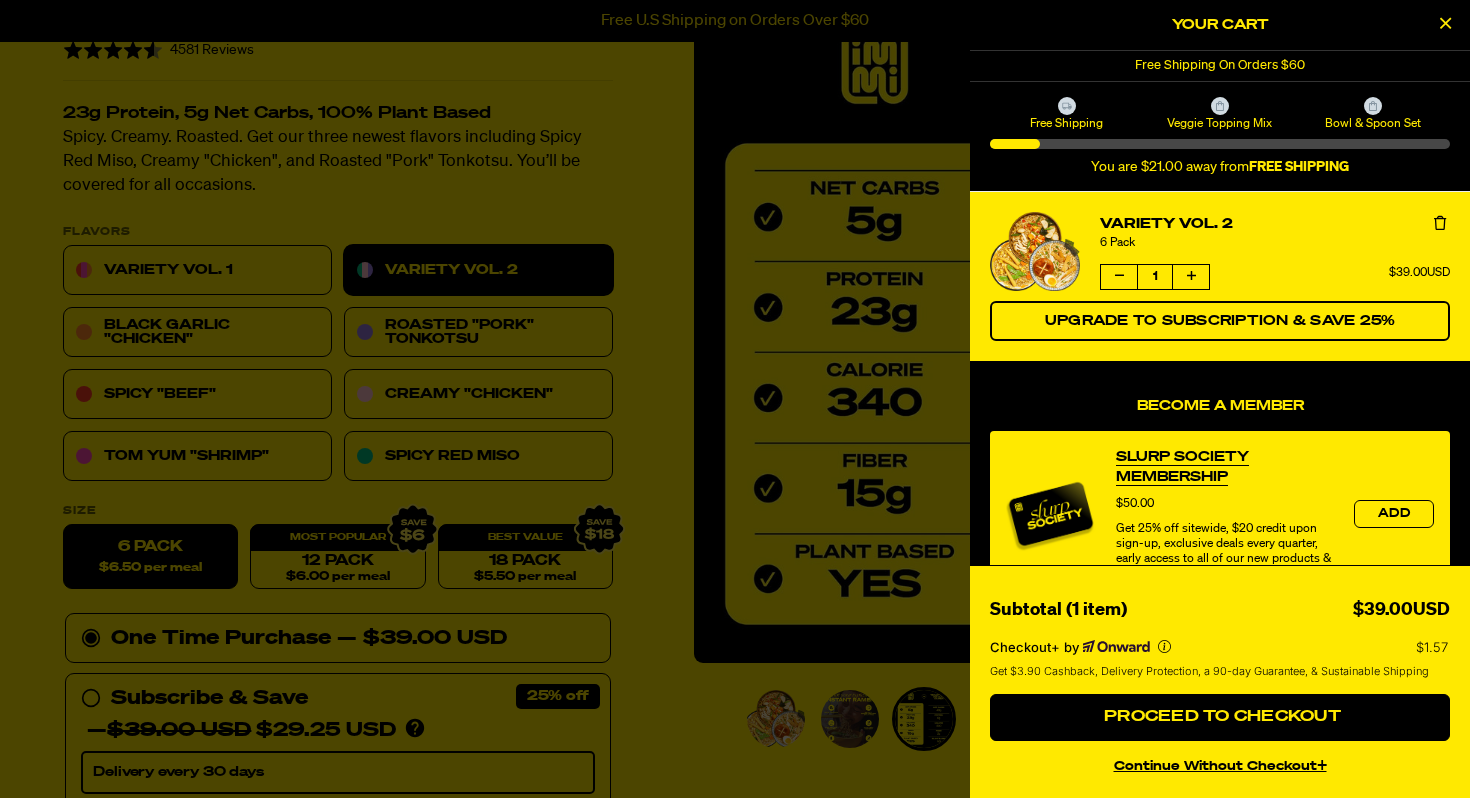click at bounding box center [735, 399] 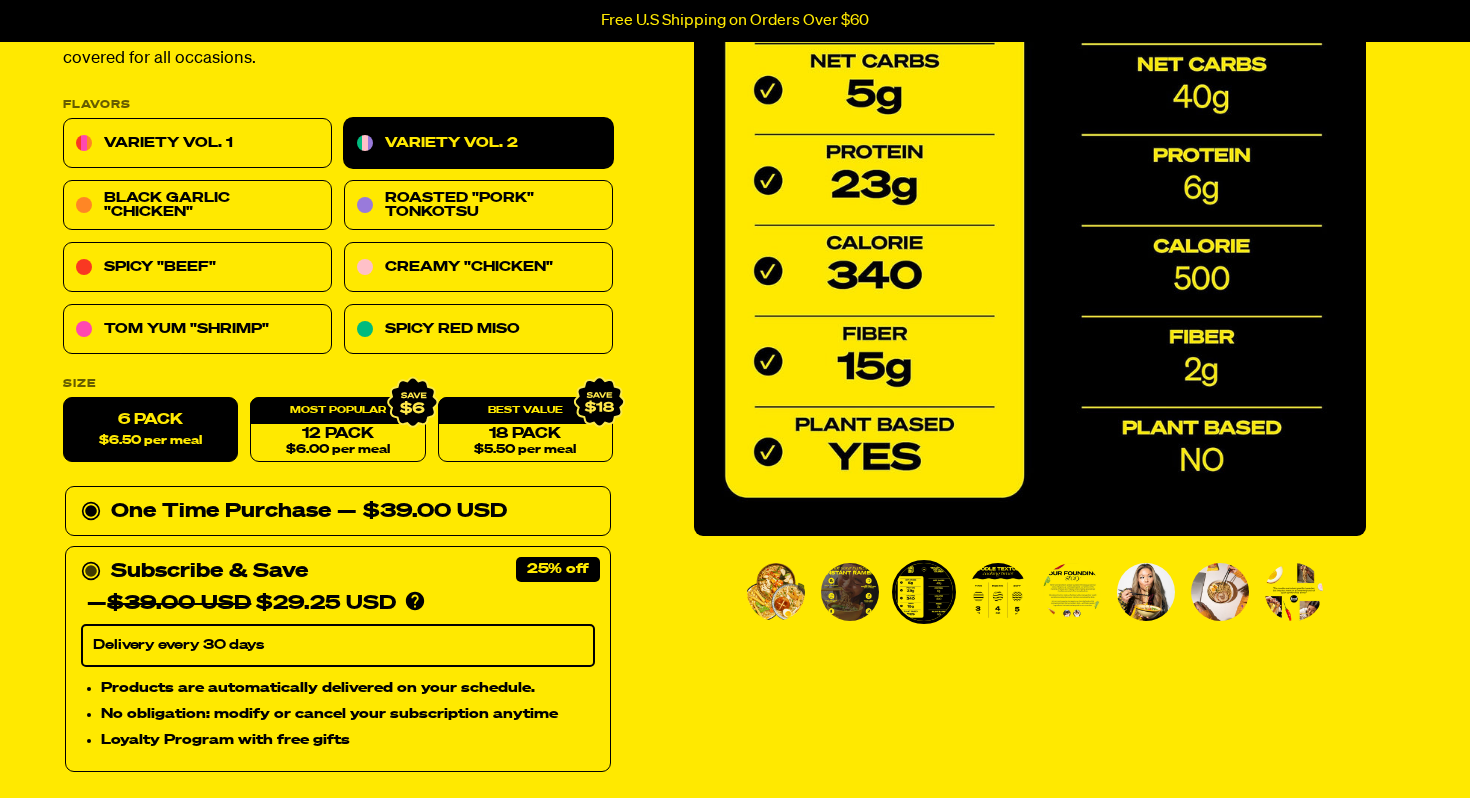 scroll, scrollTop: 233, scrollLeft: 0, axis: vertical 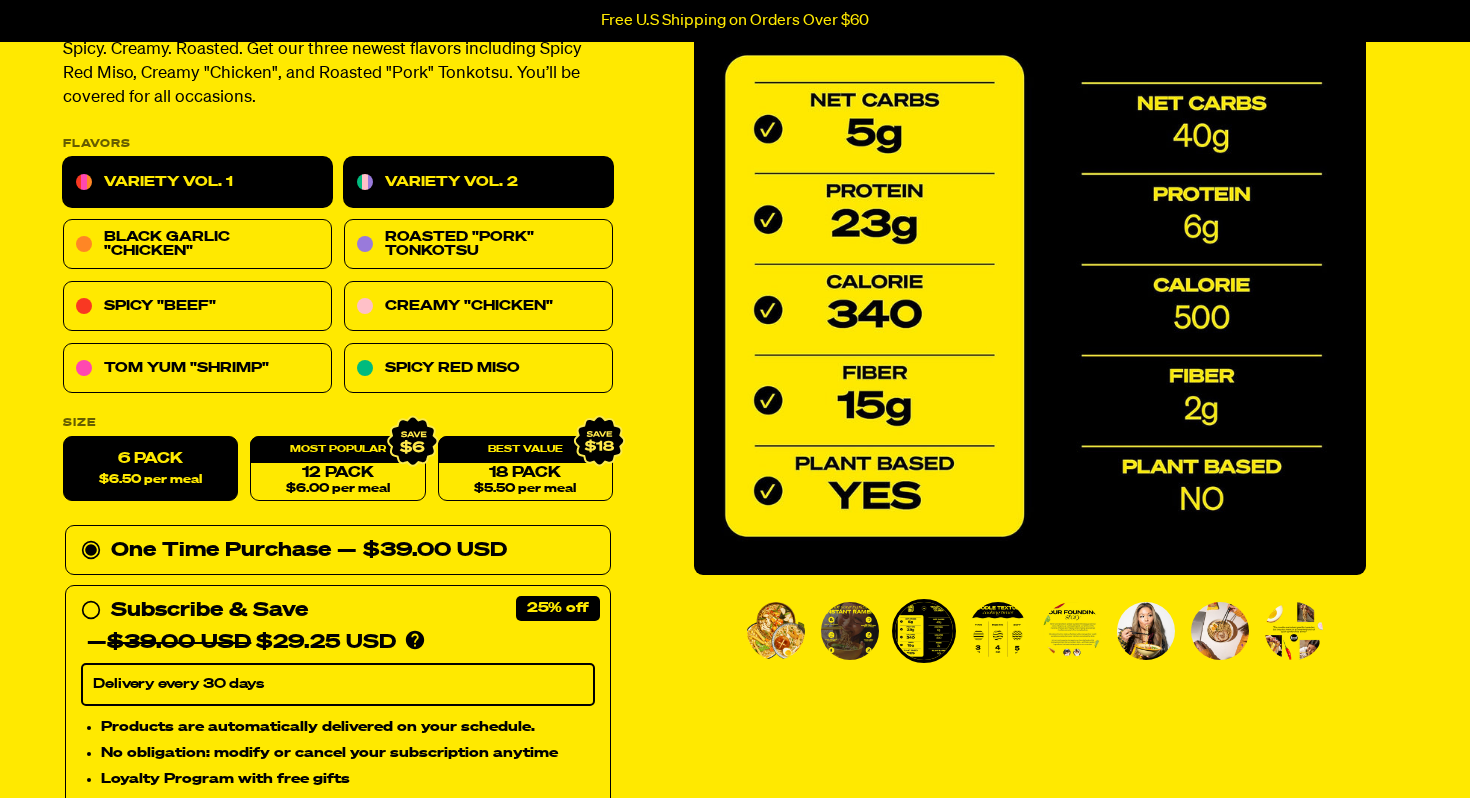 click on "Variety Vol. 1" at bounding box center (197, 183) 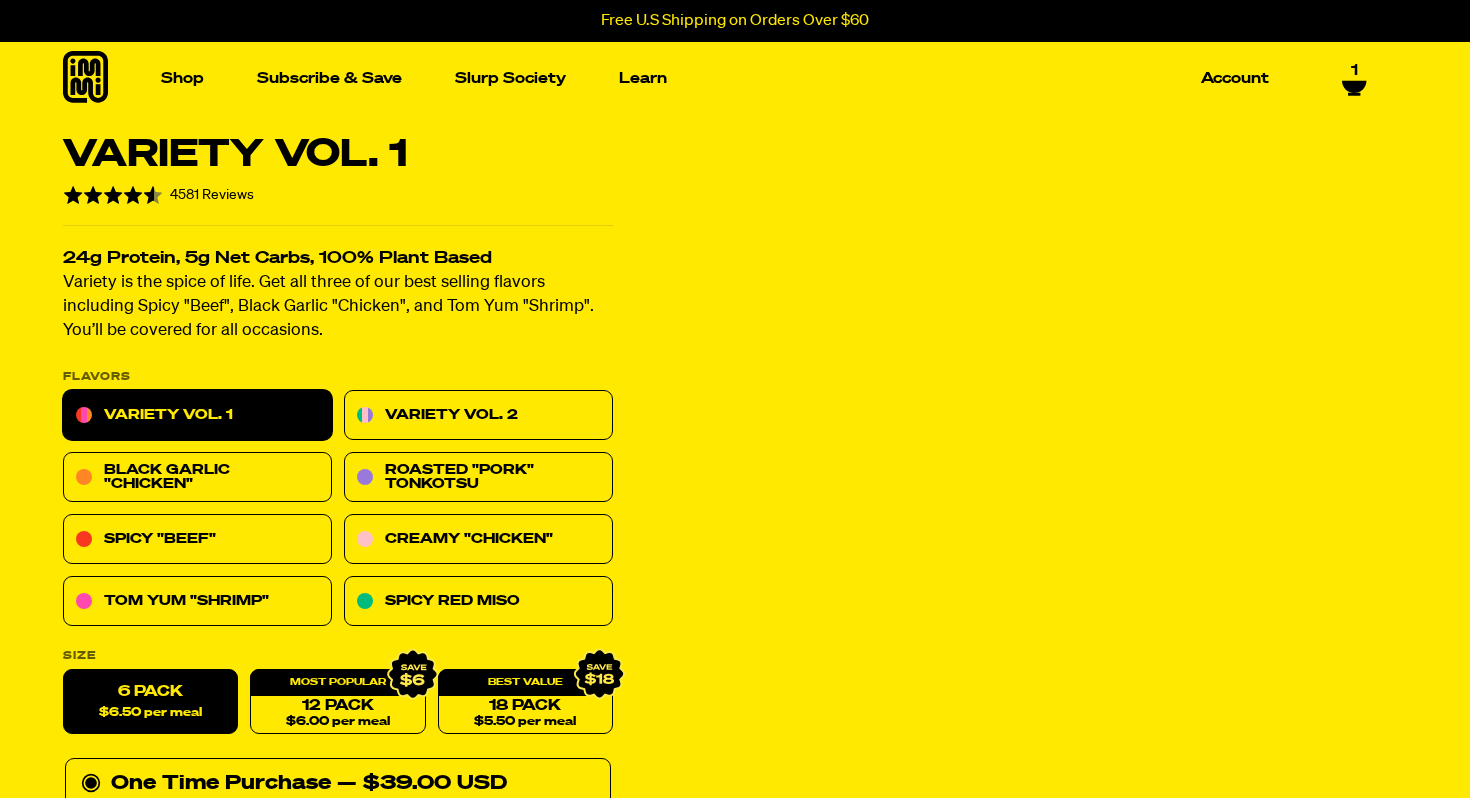 scroll, scrollTop: 0, scrollLeft: 0, axis: both 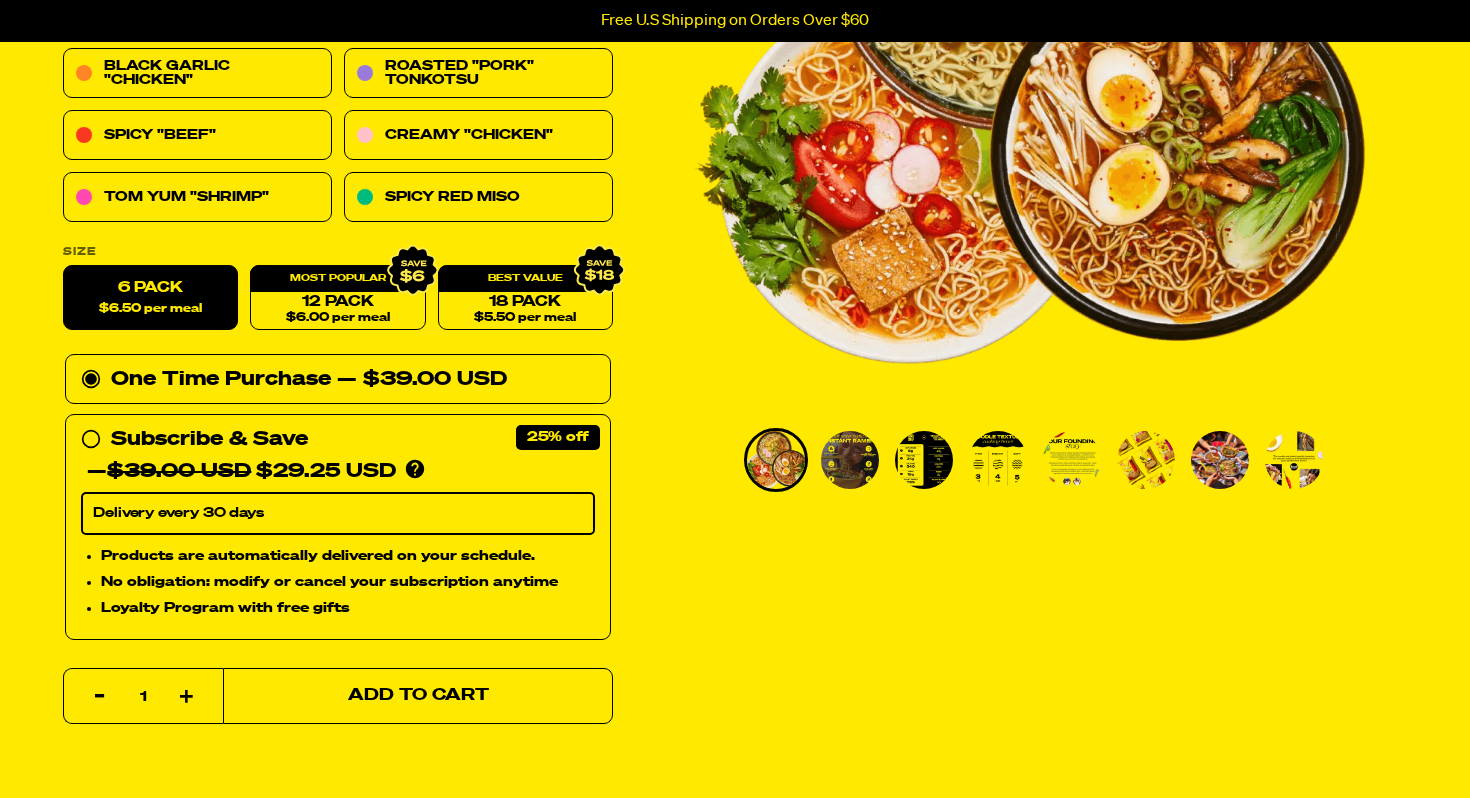 click on "Add to Cart" at bounding box center [418, 696] 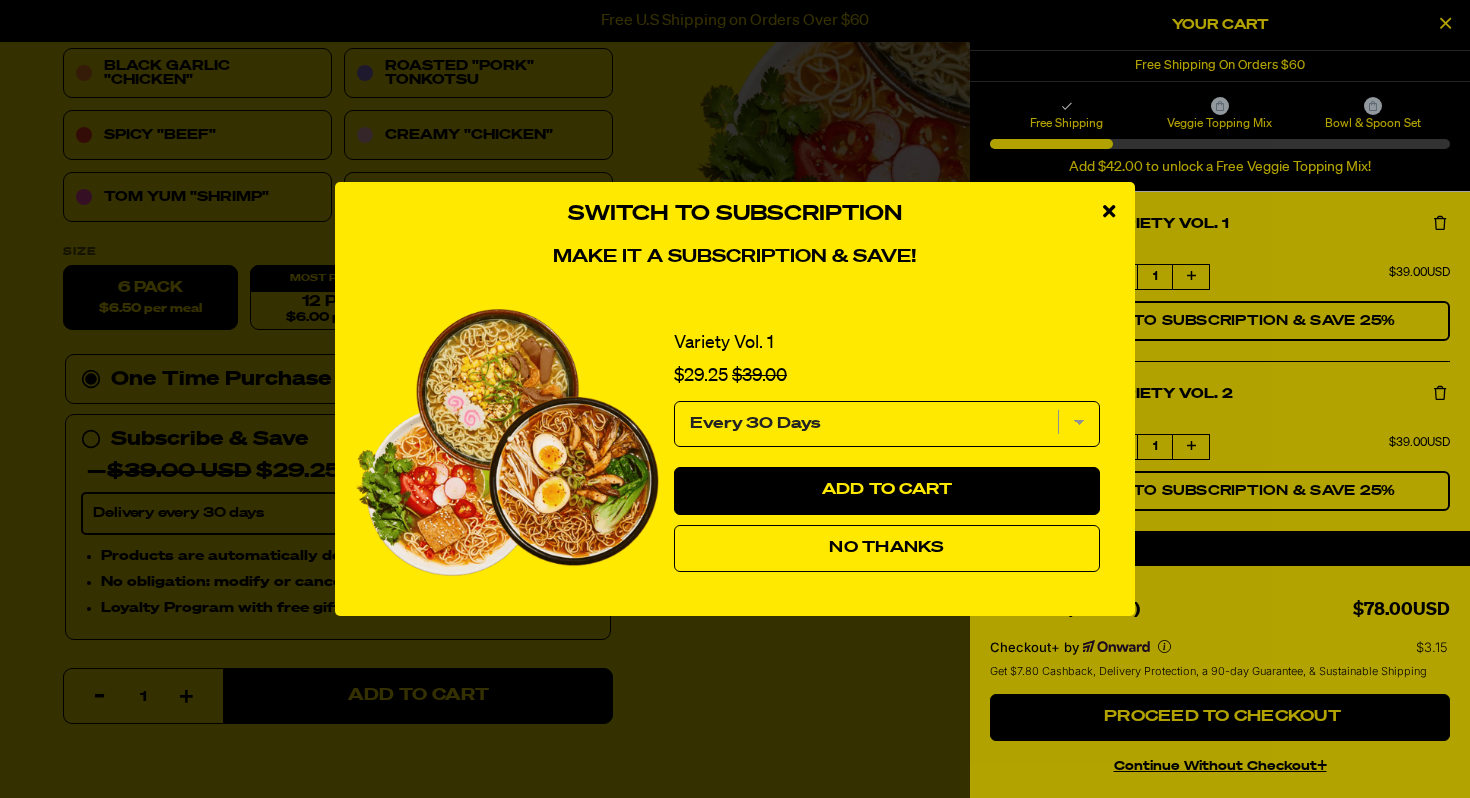 click at bounding box center [1109, 211] 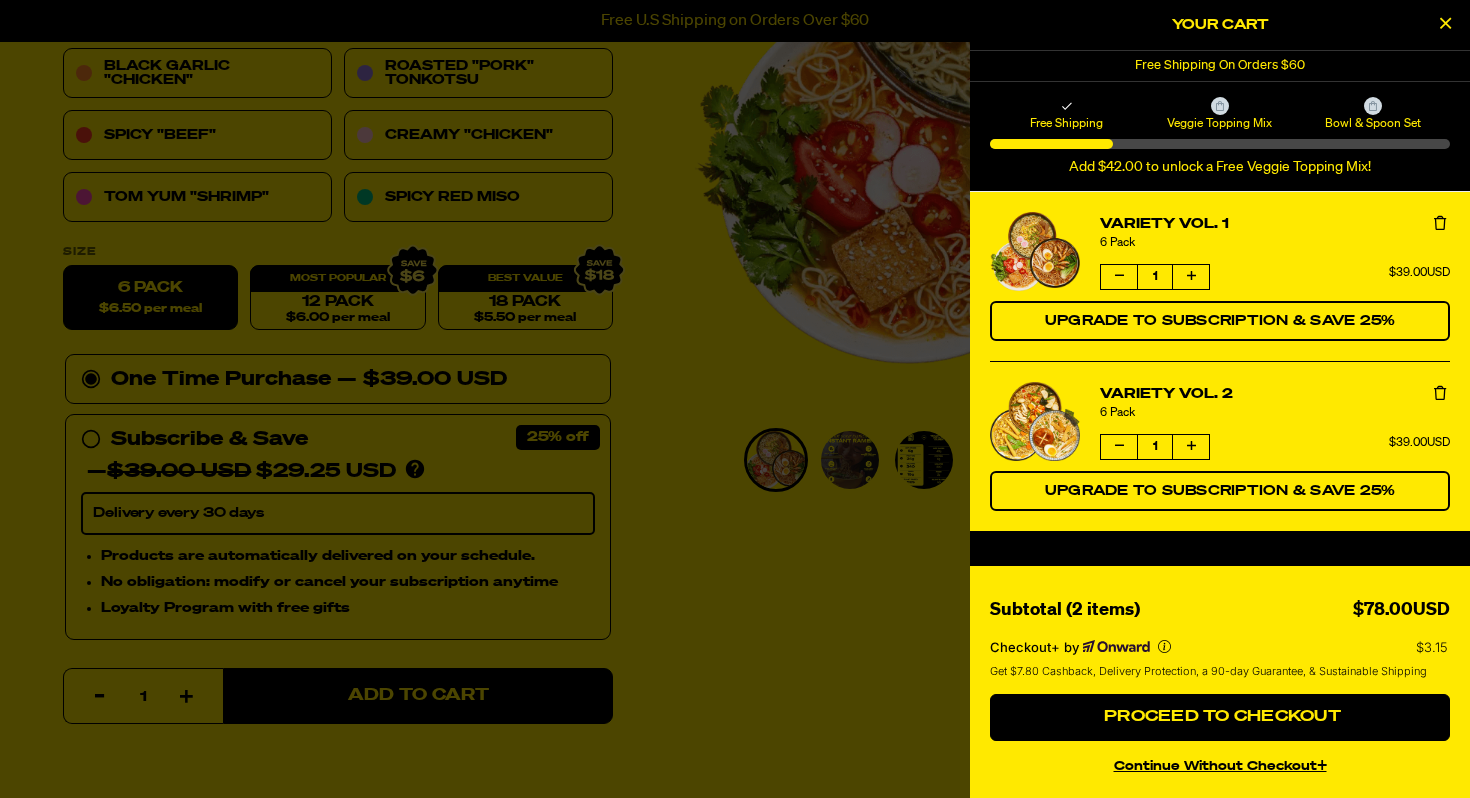 click at bounding box center [735, 399] 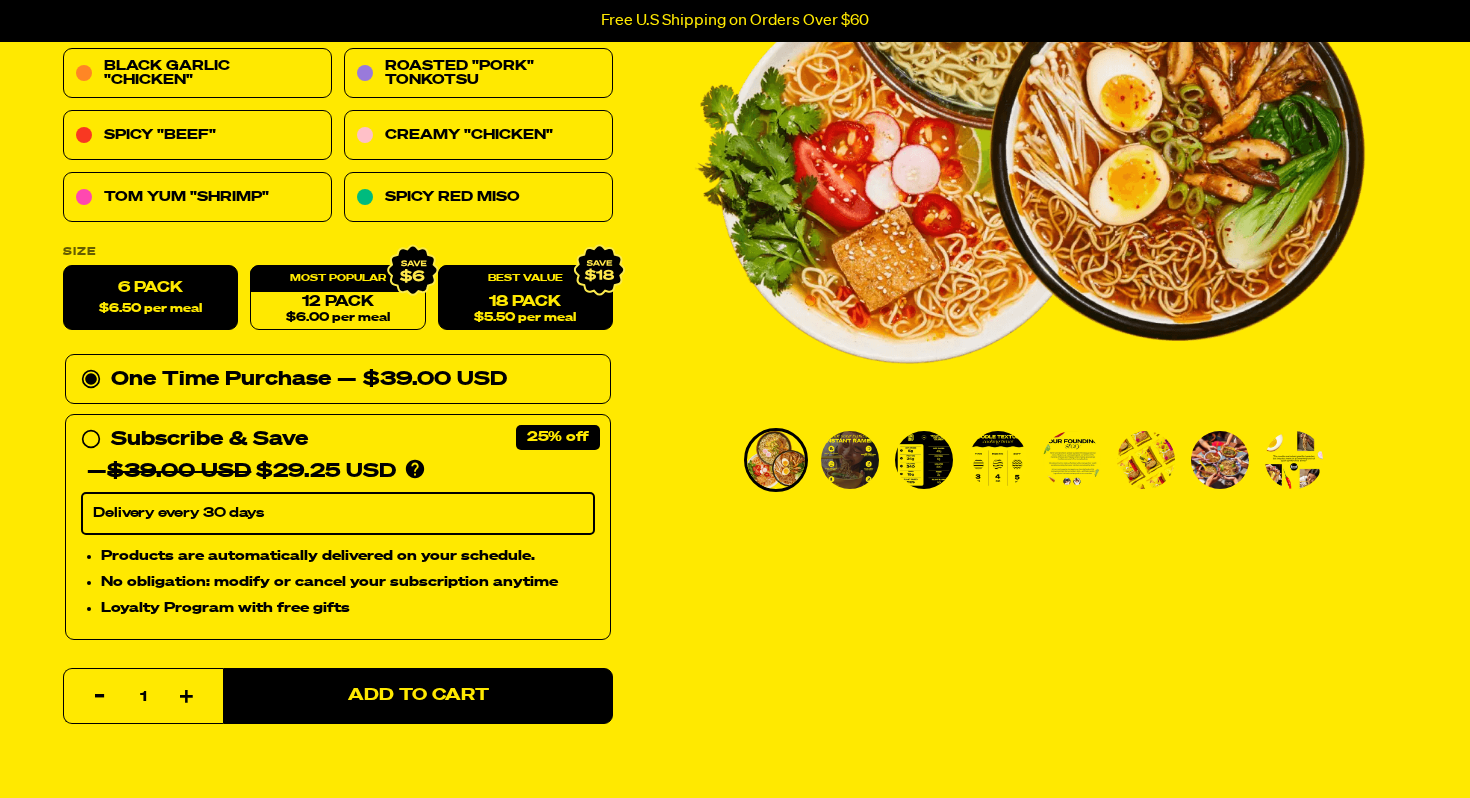 click on "18 Pack
$5.50 per meal" at bounding box center [525, 298] 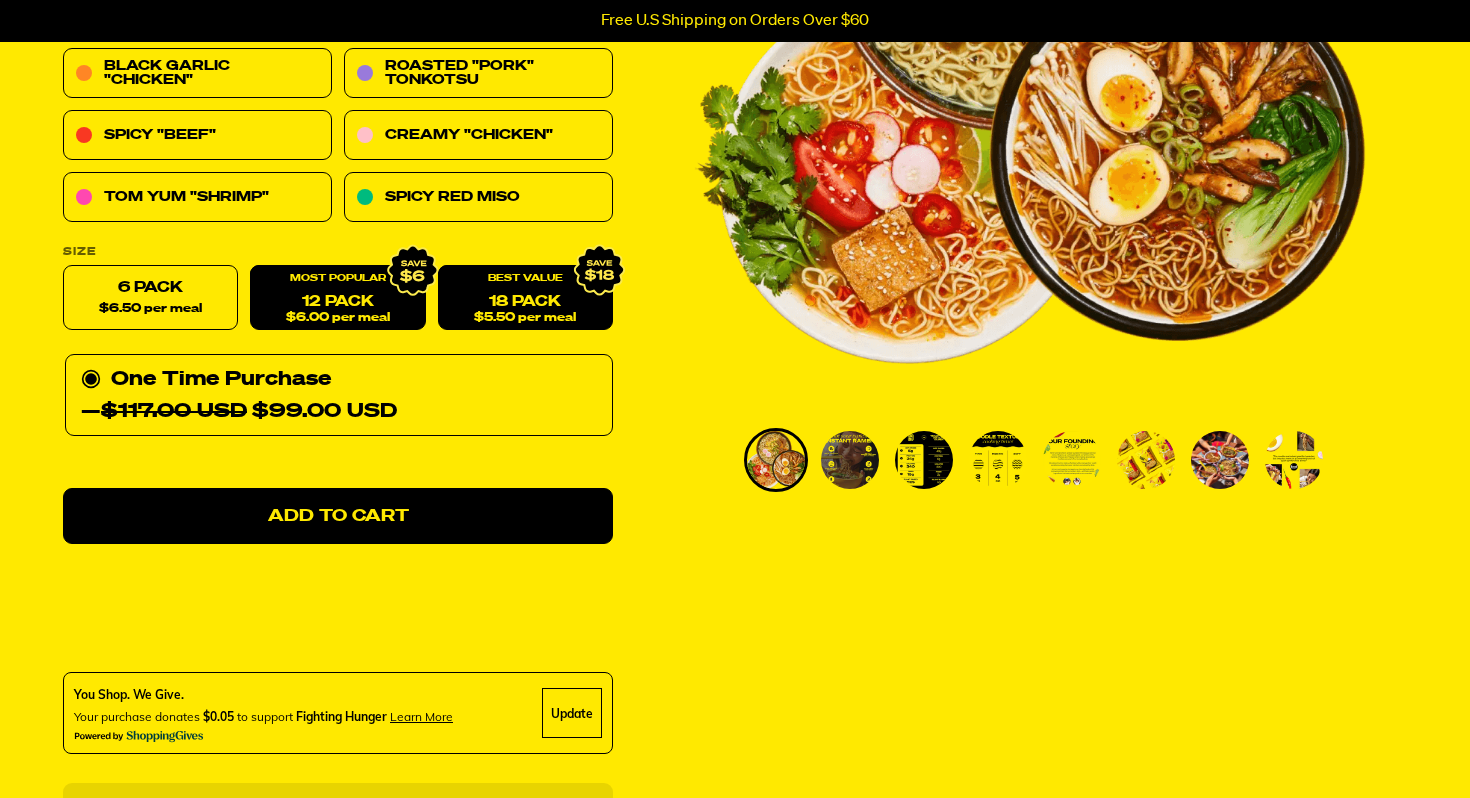 click on "12 Pack
$6.00 per meal" at bounding box center [337, 298] 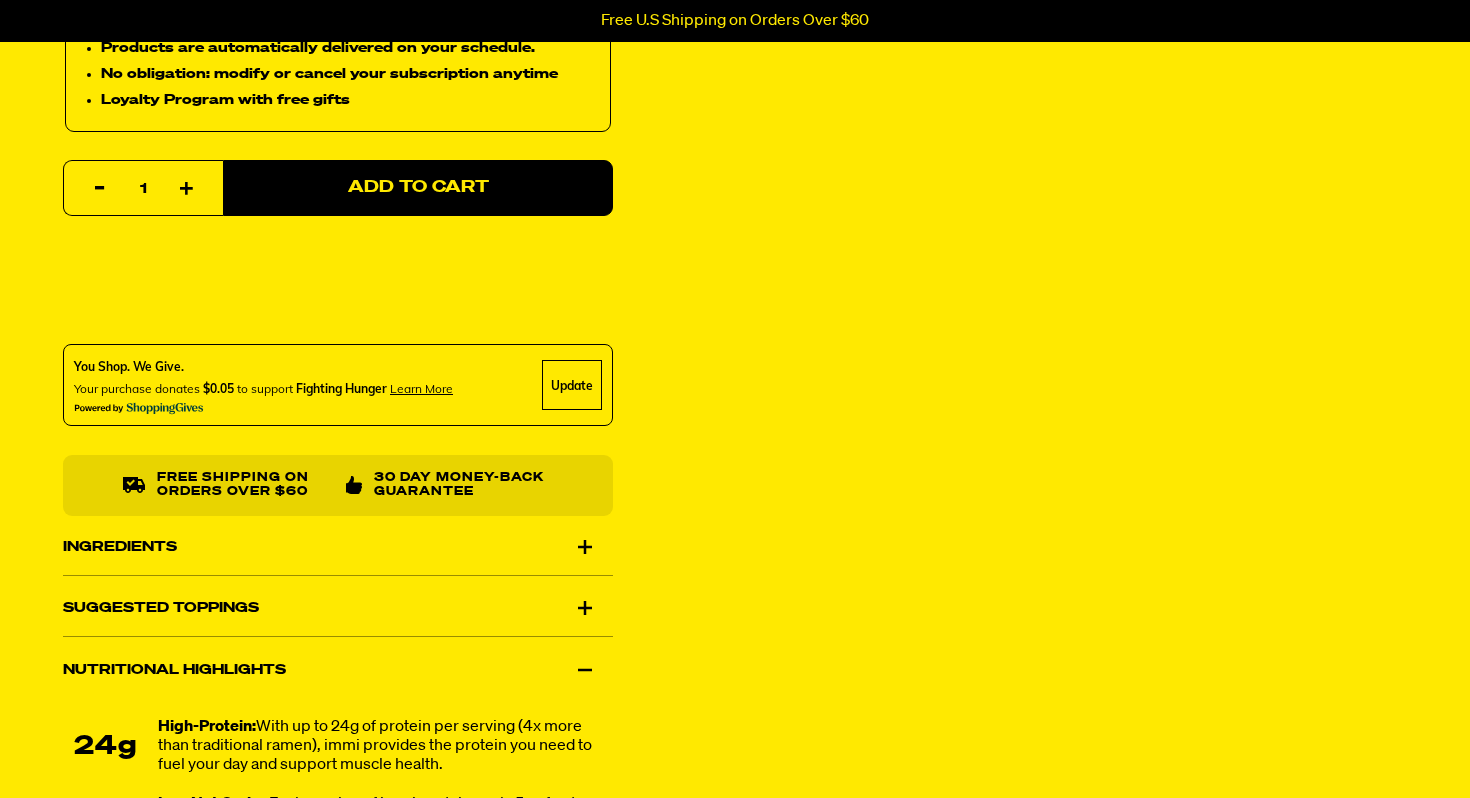scroll, scrollTop: 0, scrollLeft: 0, axis: both 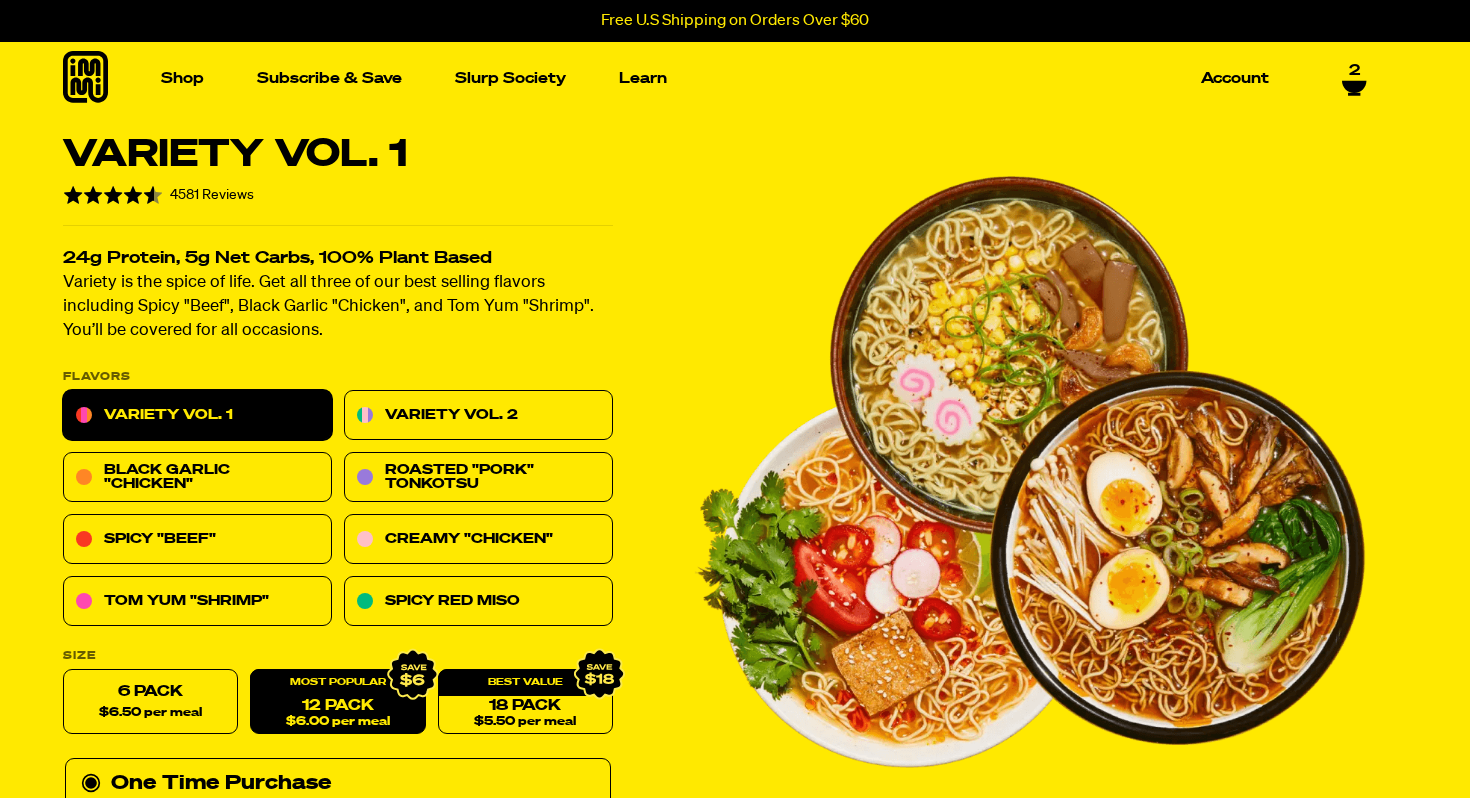 click on "2" at bounding box center (1354, 71) 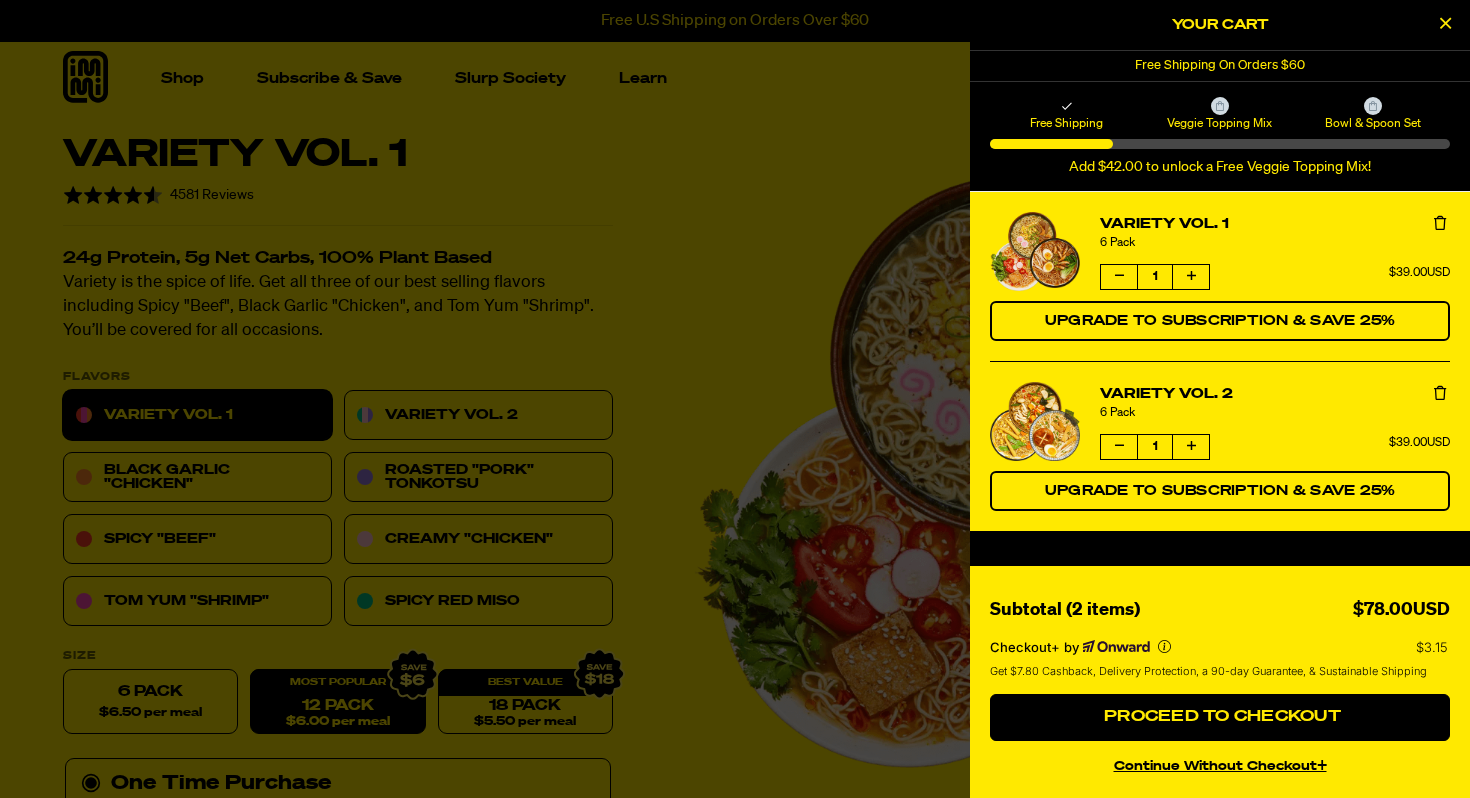 click at bounding box center [735, 399] 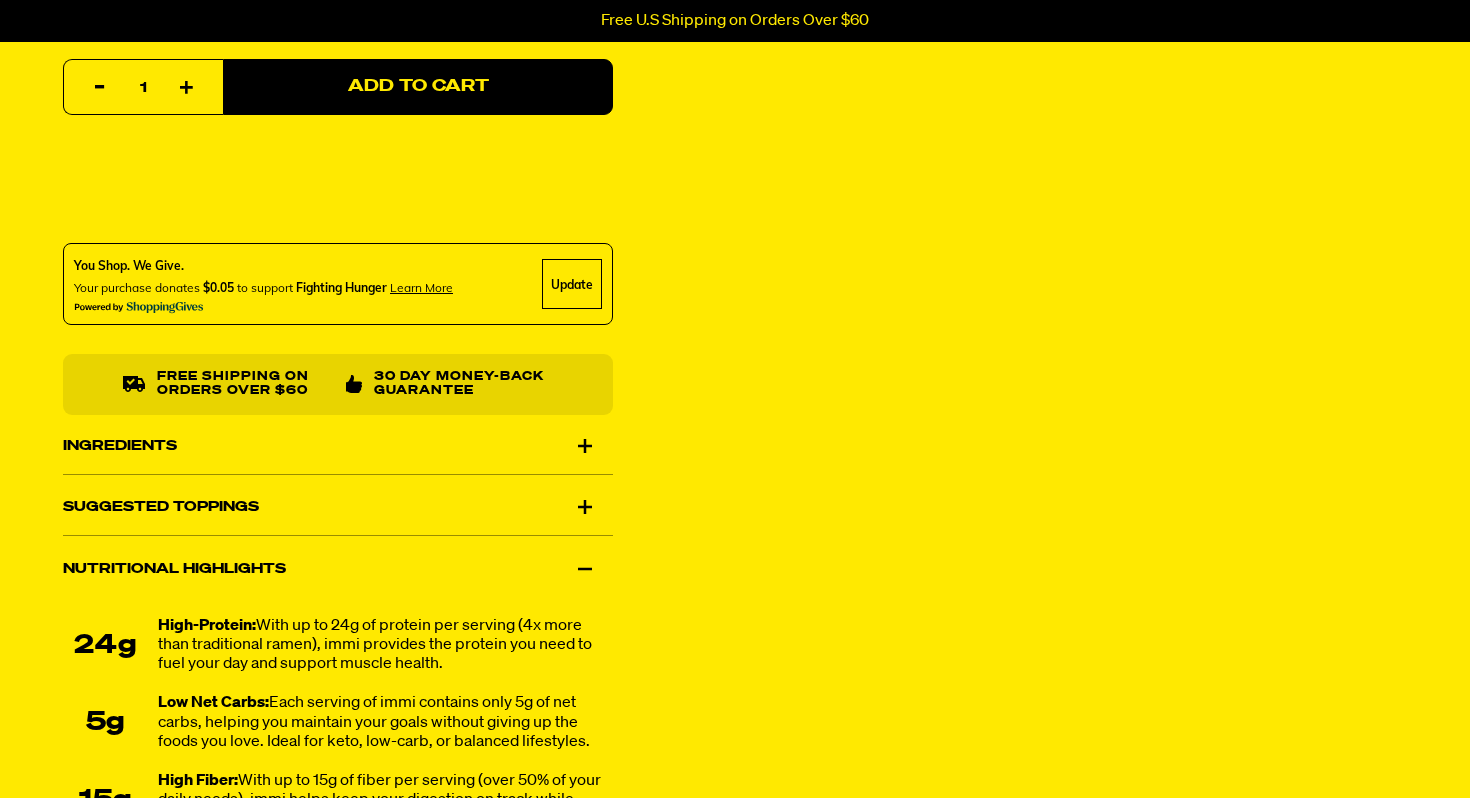 scroll, scrollTop: 1047, scrollLeft: 0, axis: vertical 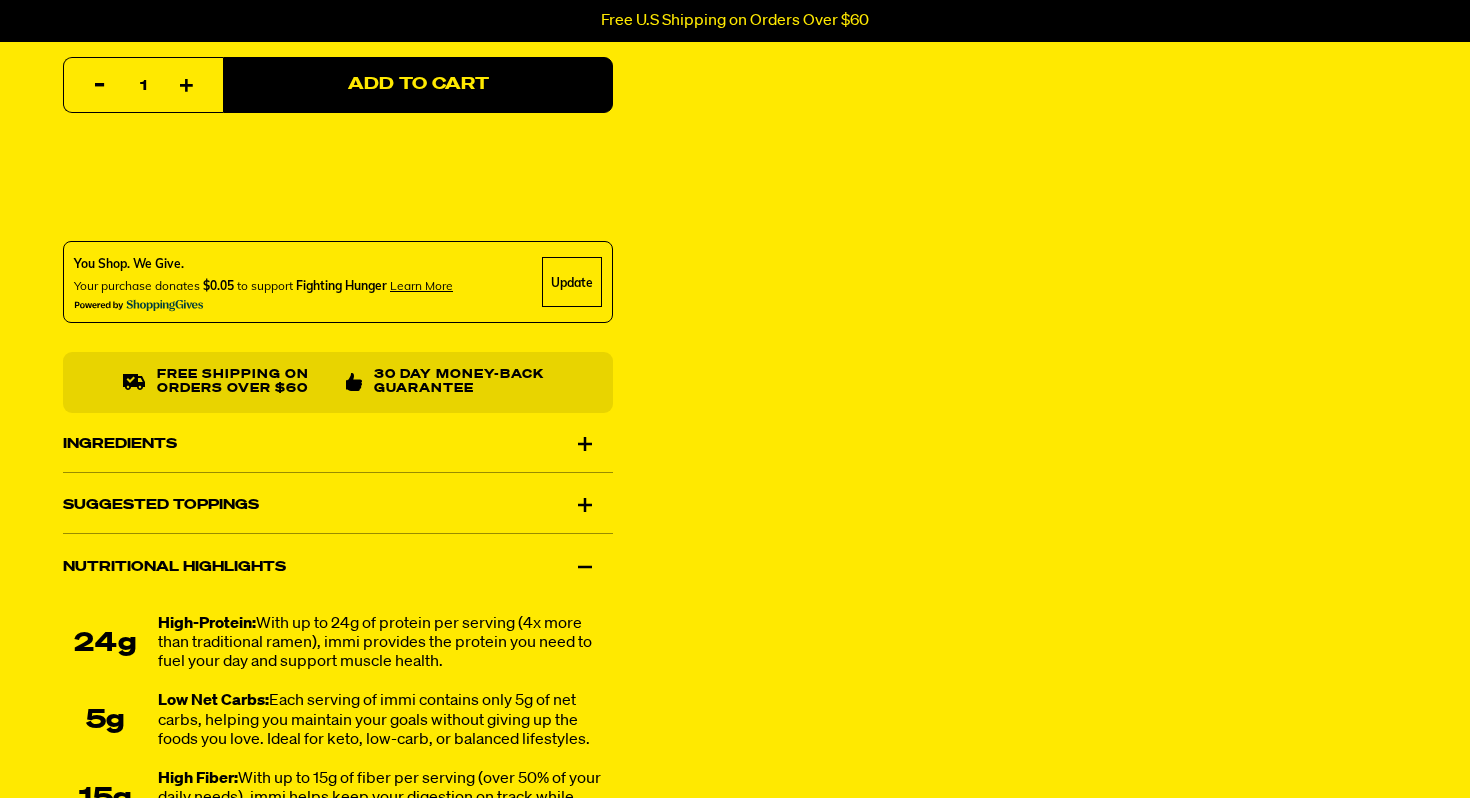 click on "Ingredients" at bounding box center [338, 444] 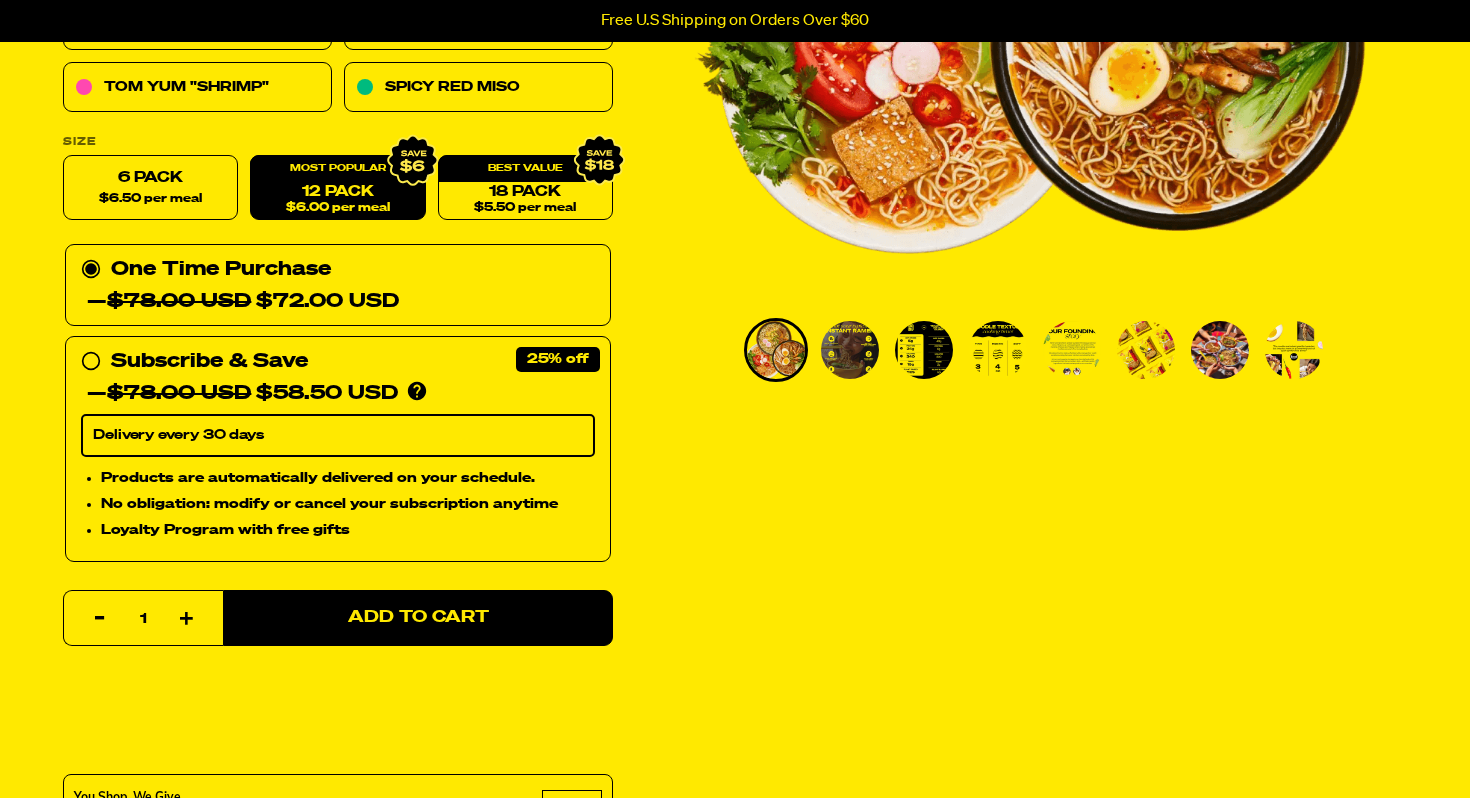 scroll, scrollTop: 0, scrollLeft: 0, axis: both 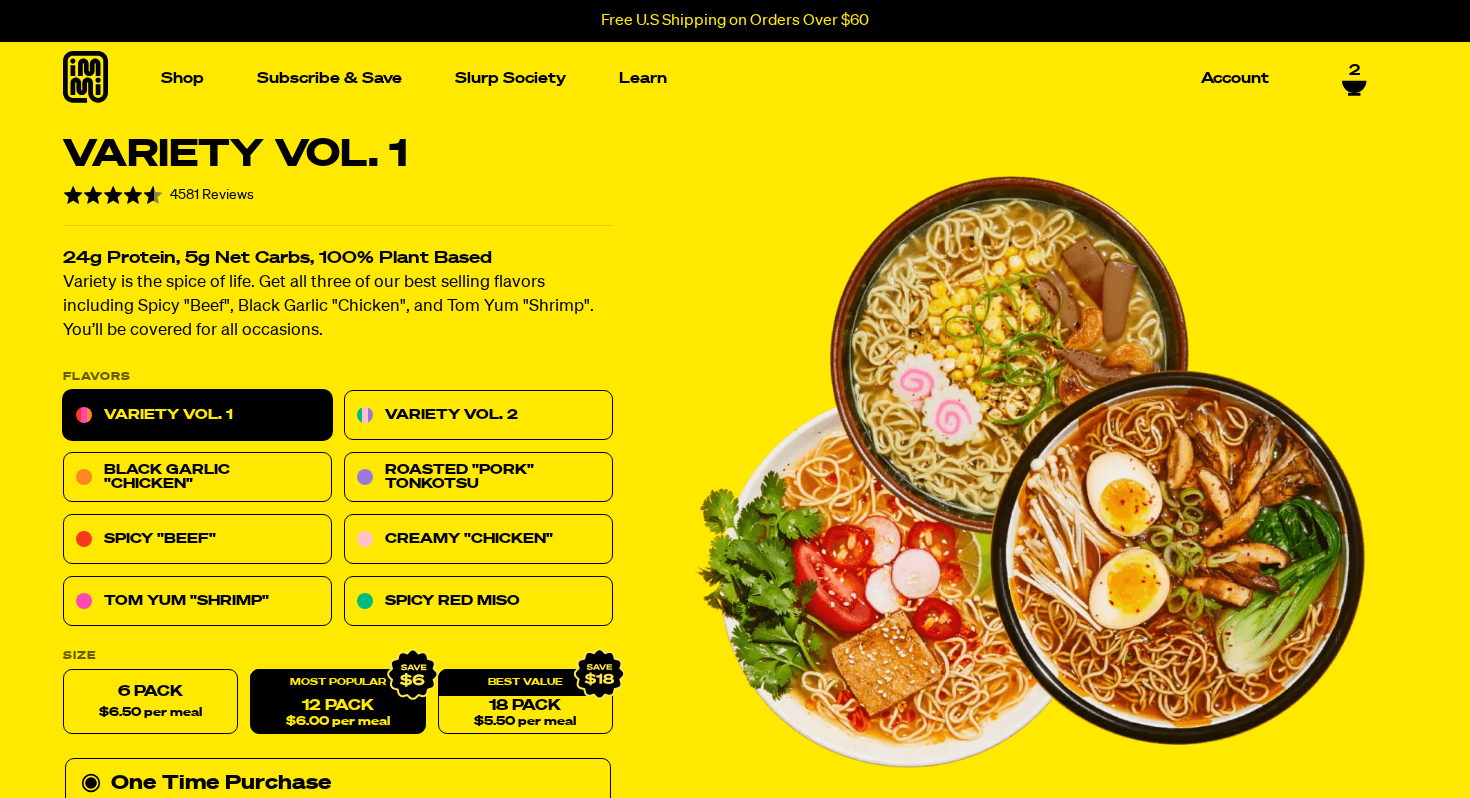 click 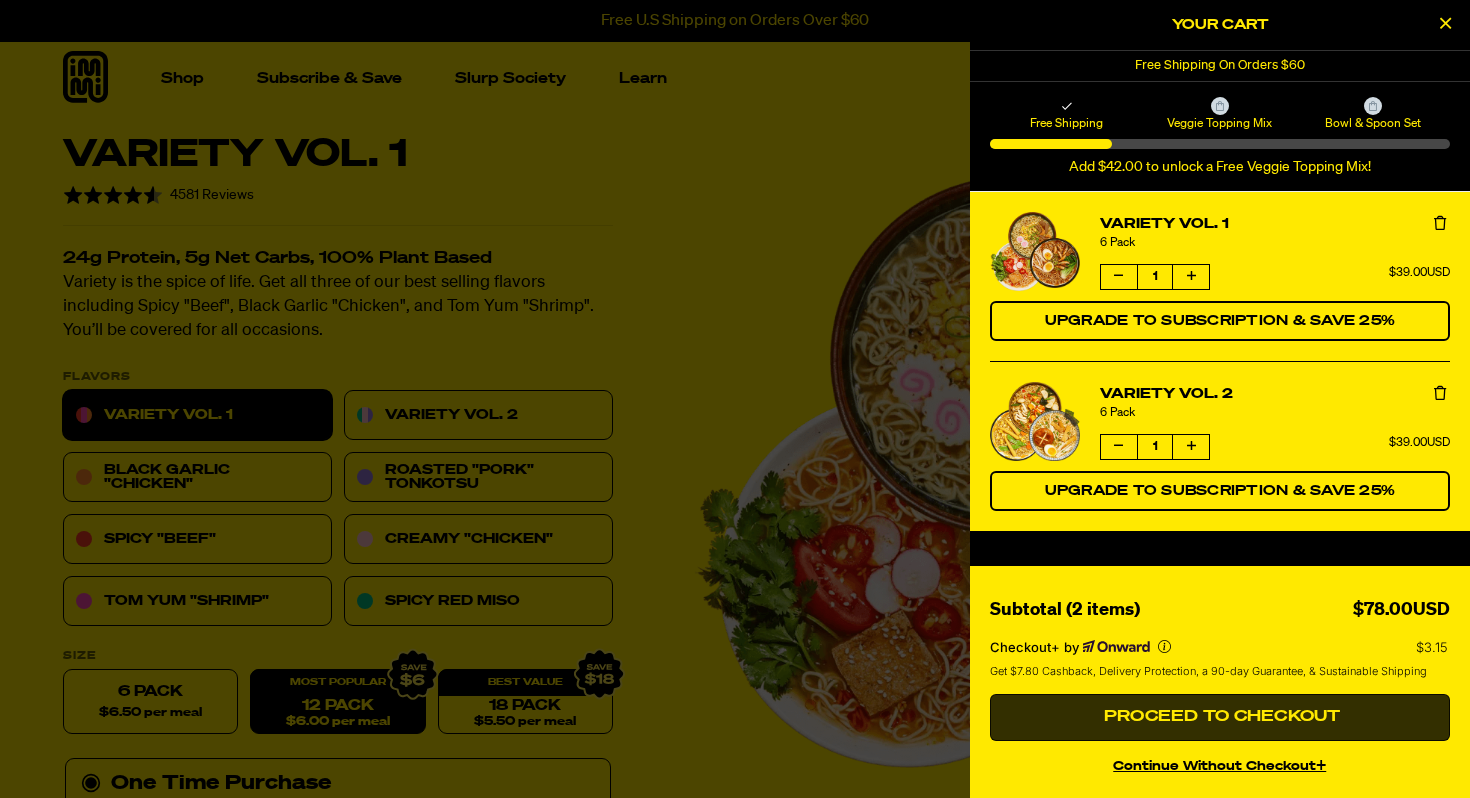 click on "Proceed to Checkout" at bounding box center (1220, 717) 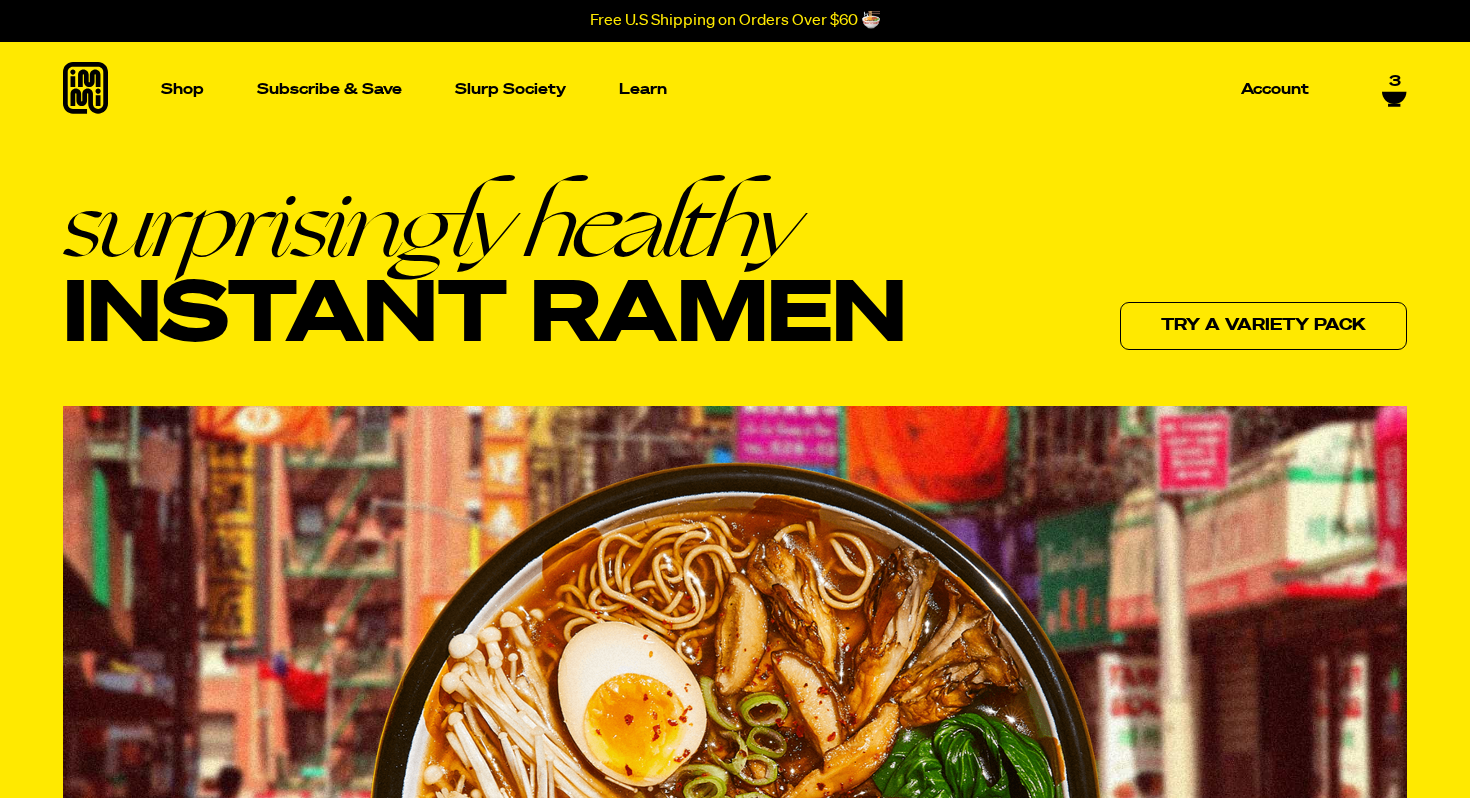 scroll, scrollTop: 0, scrollLeft: 0, axis: both 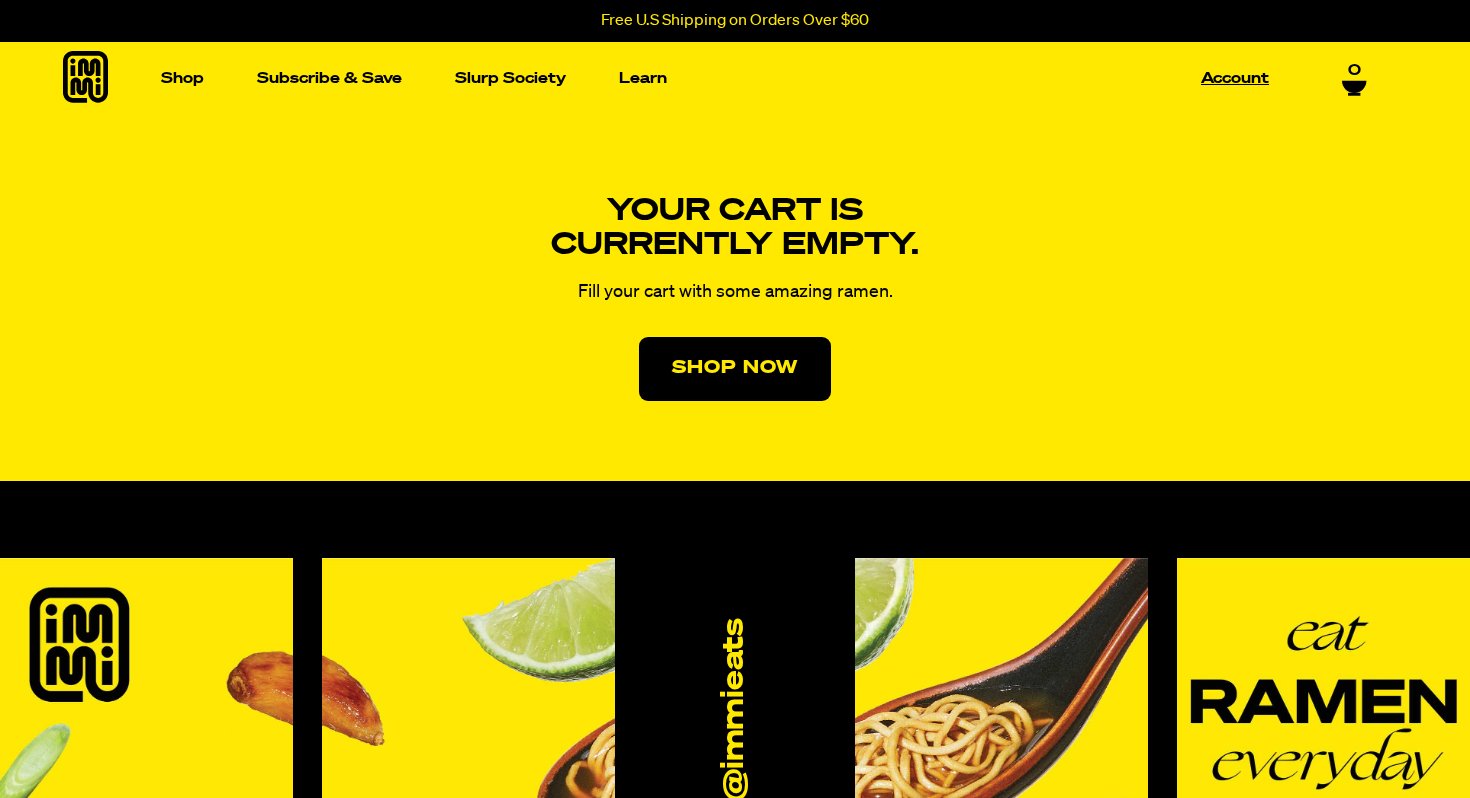 click on "Account" at bounding box center (1235, 78) 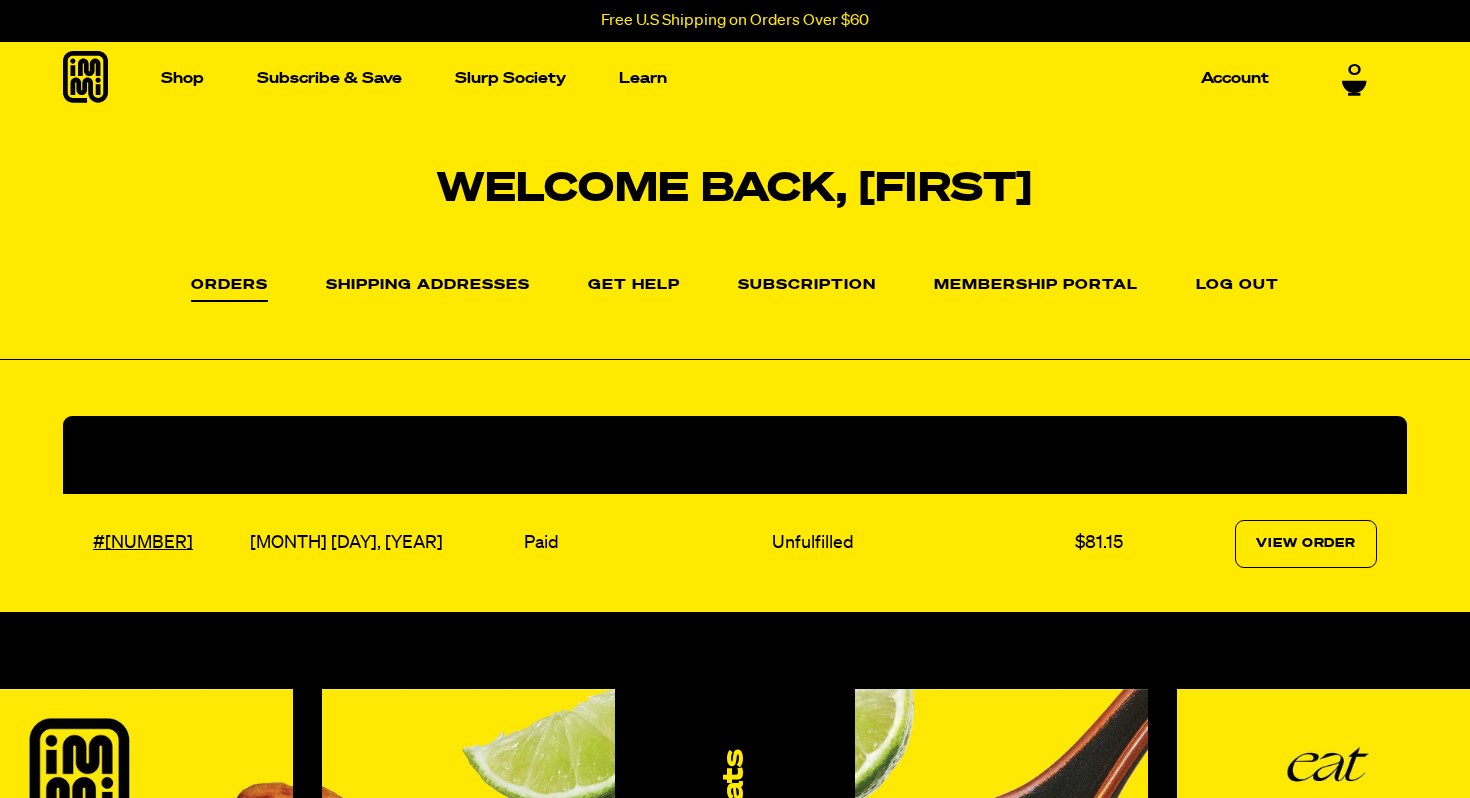 scroll, scrollTop: 0, scrollLeft: 0, axis: both 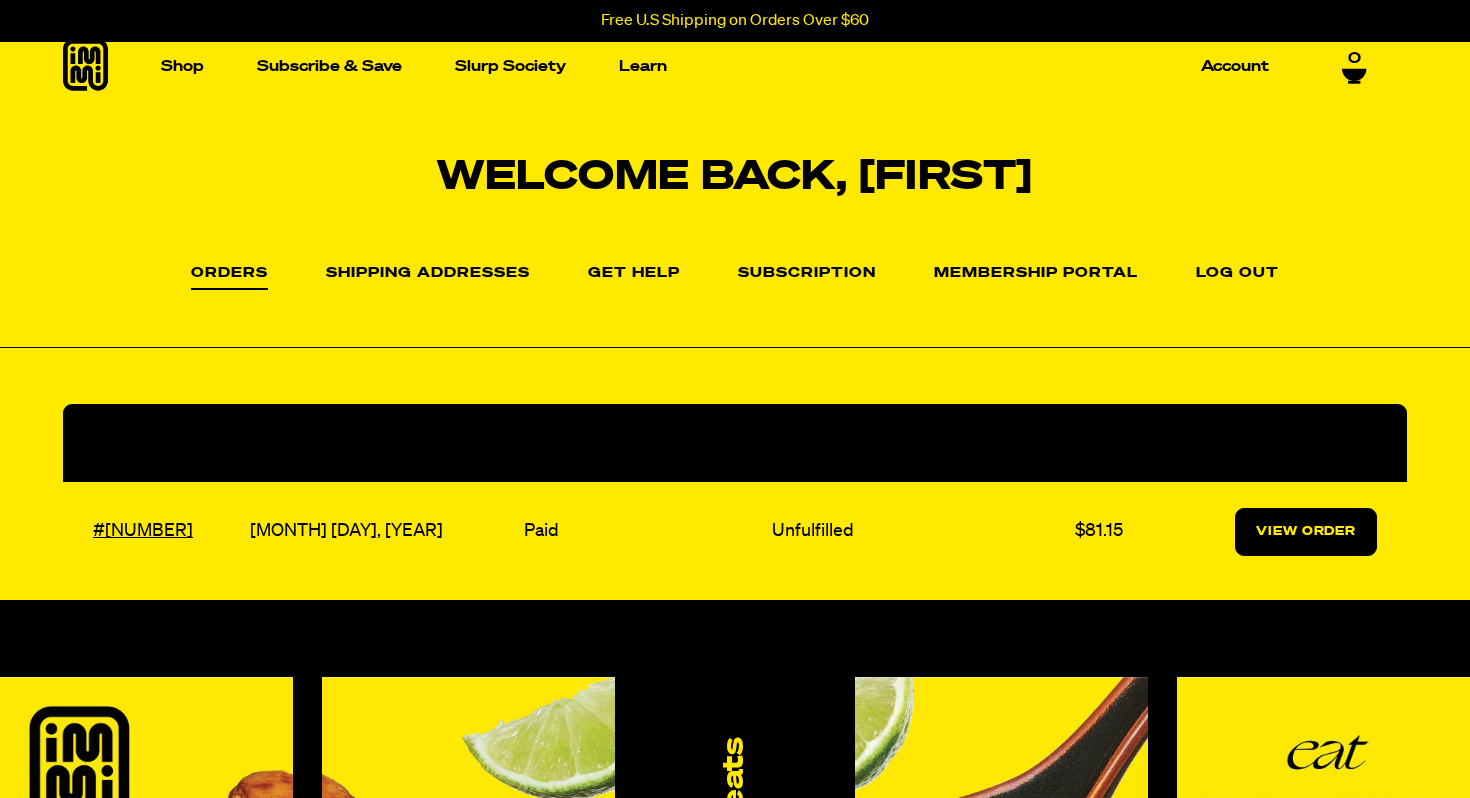 click on "View Order" at bounding box center [1306, 532] 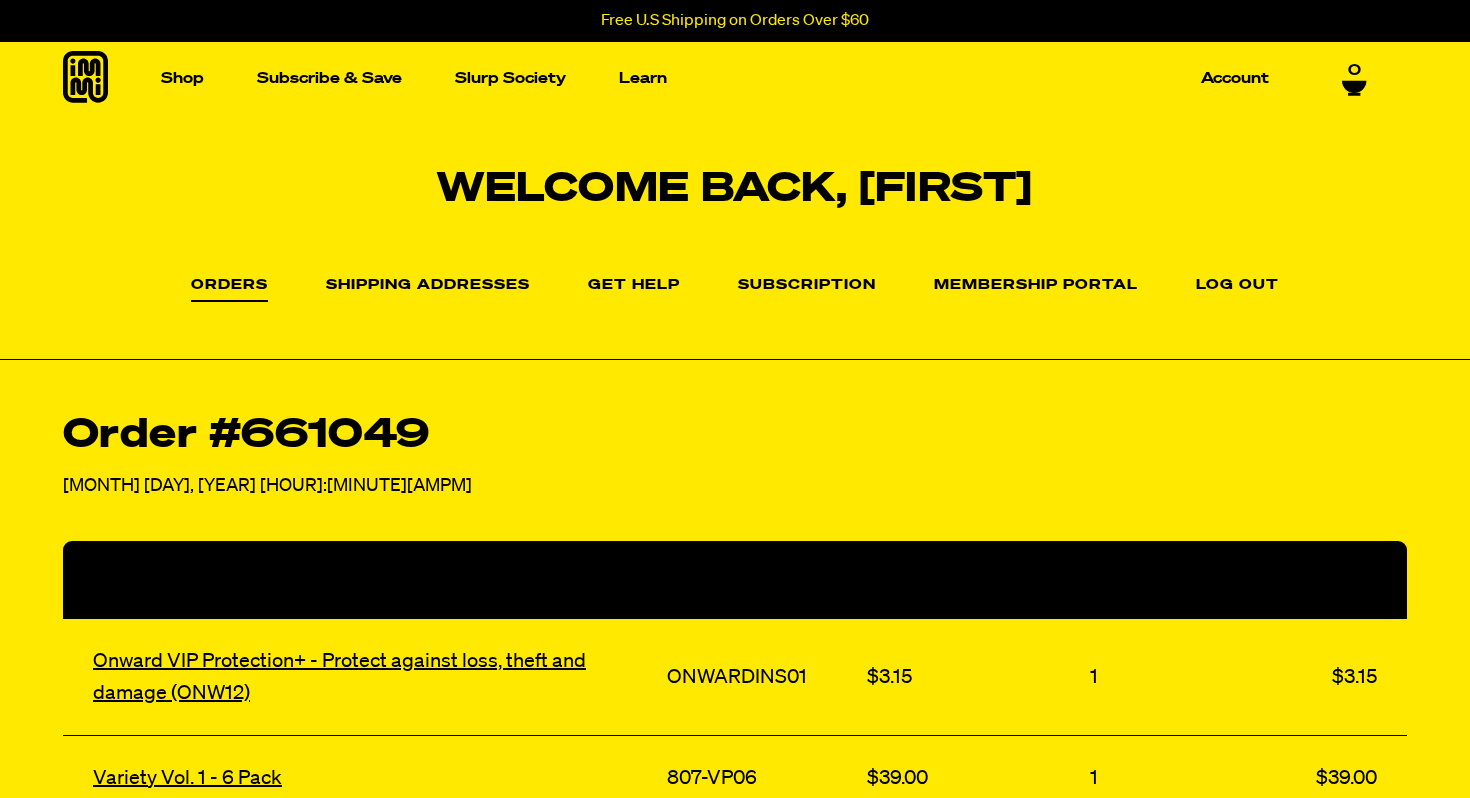 scroll, scrollTop: 0, scrollLeft: 0, axis: both 